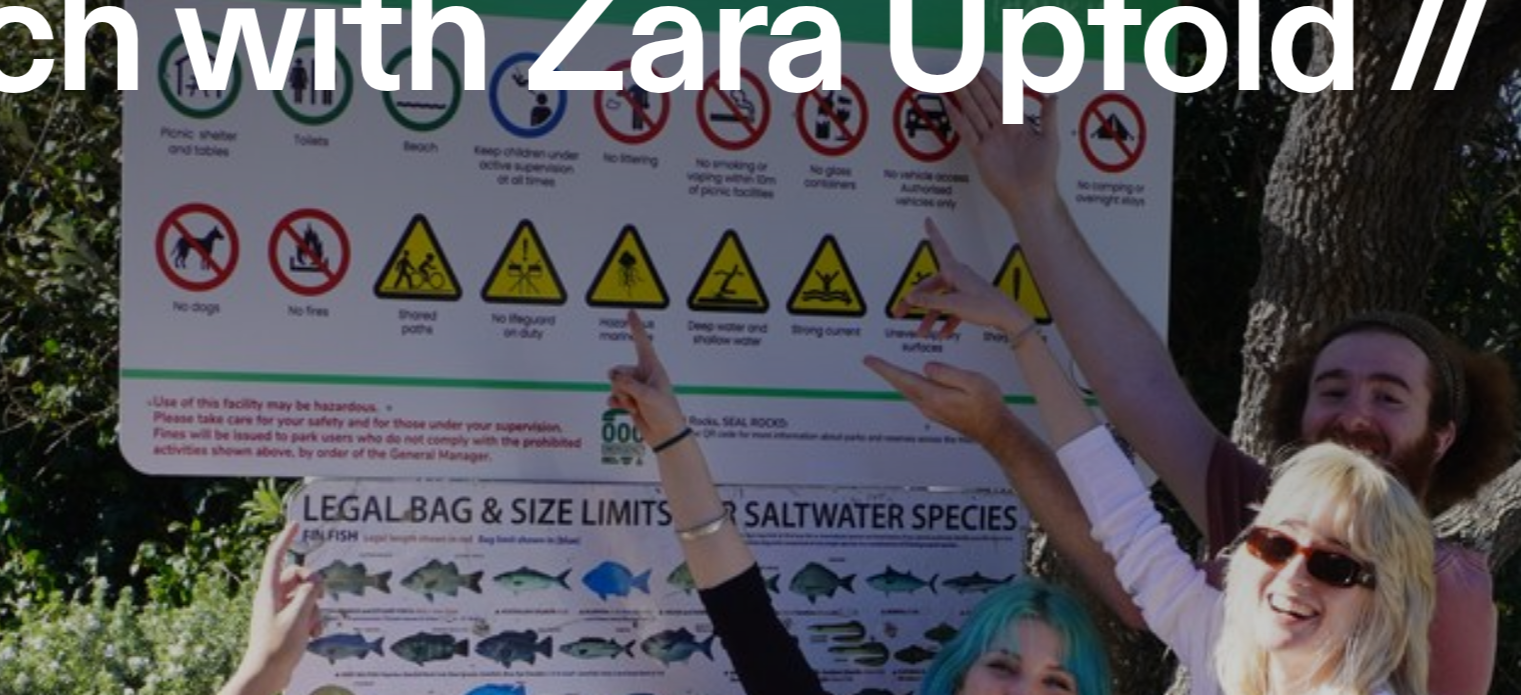 scroll, scrollTop: 116, scrollLeft: 0, axis: vertical 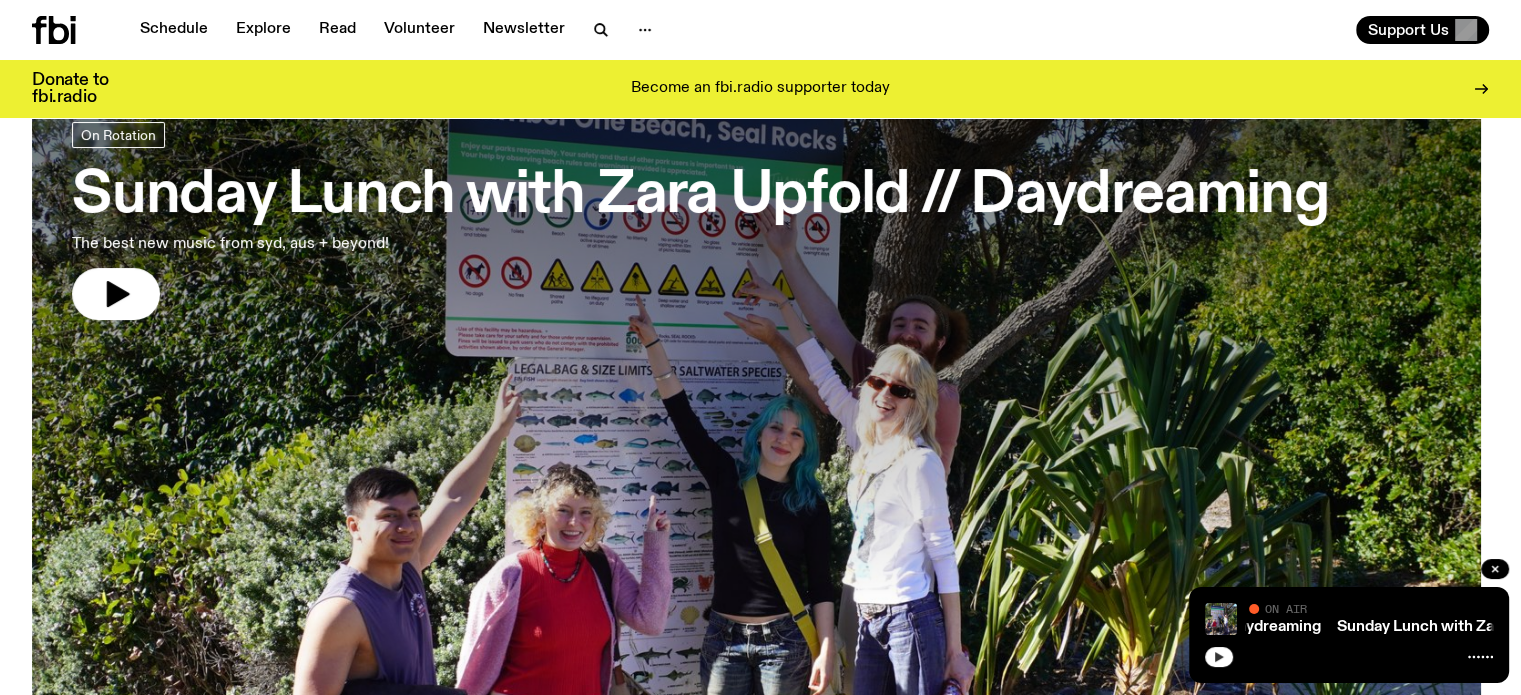 click 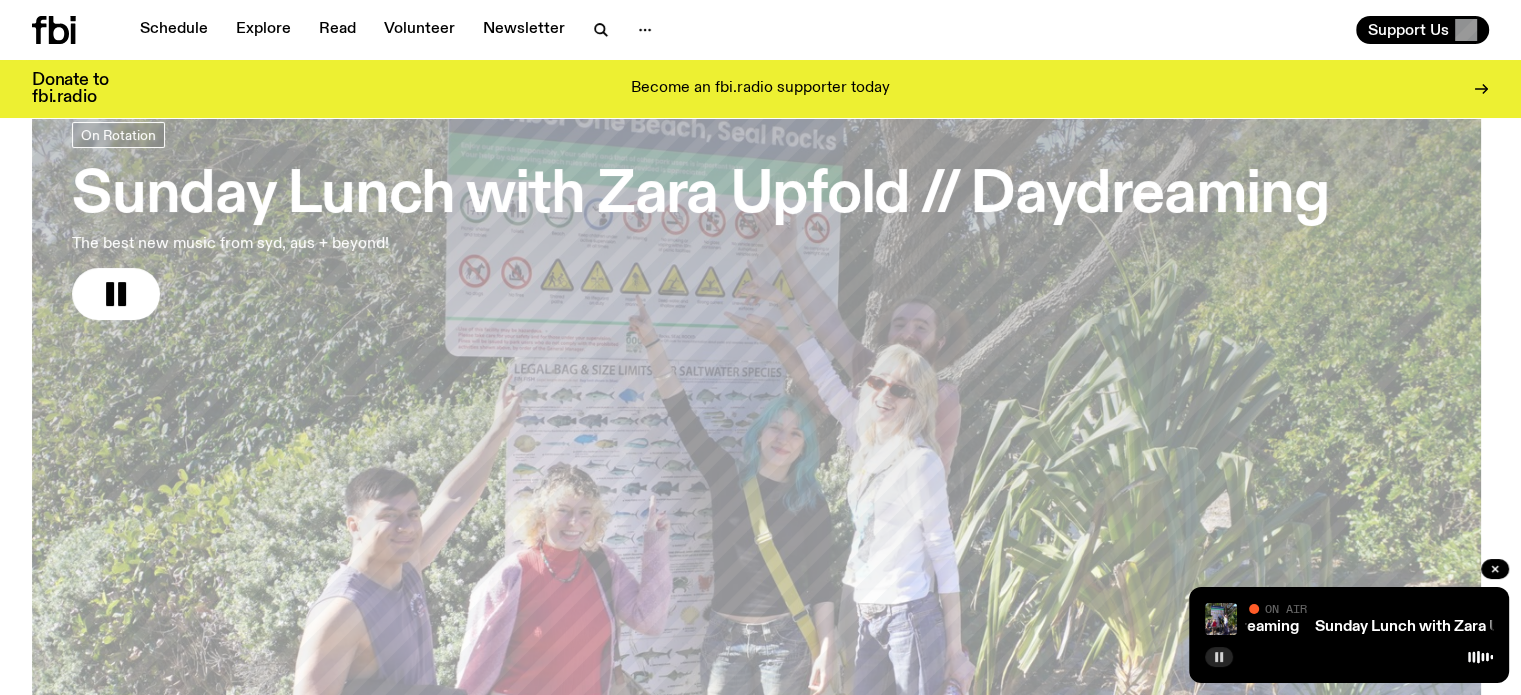 type 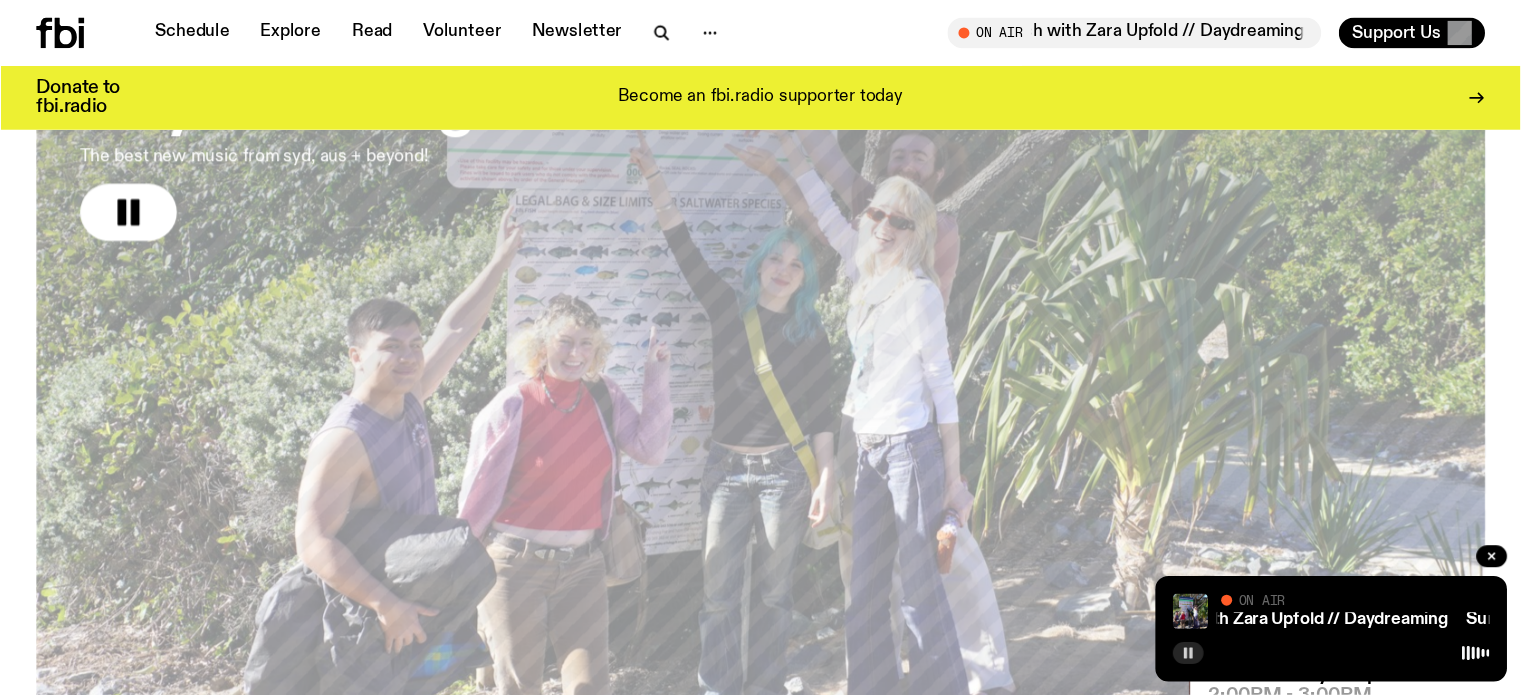scroll, scrollTop: 273, scrollLeft: 0, axis: vertical 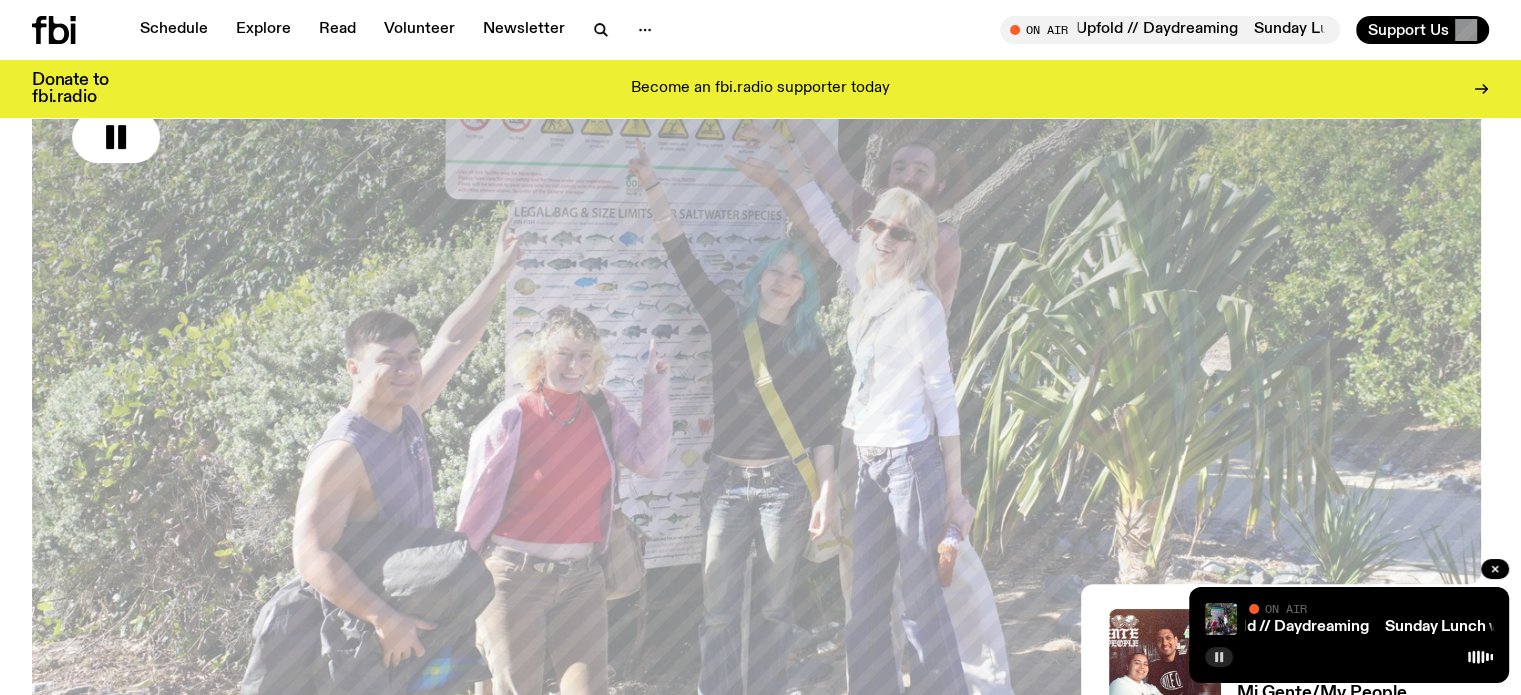 click 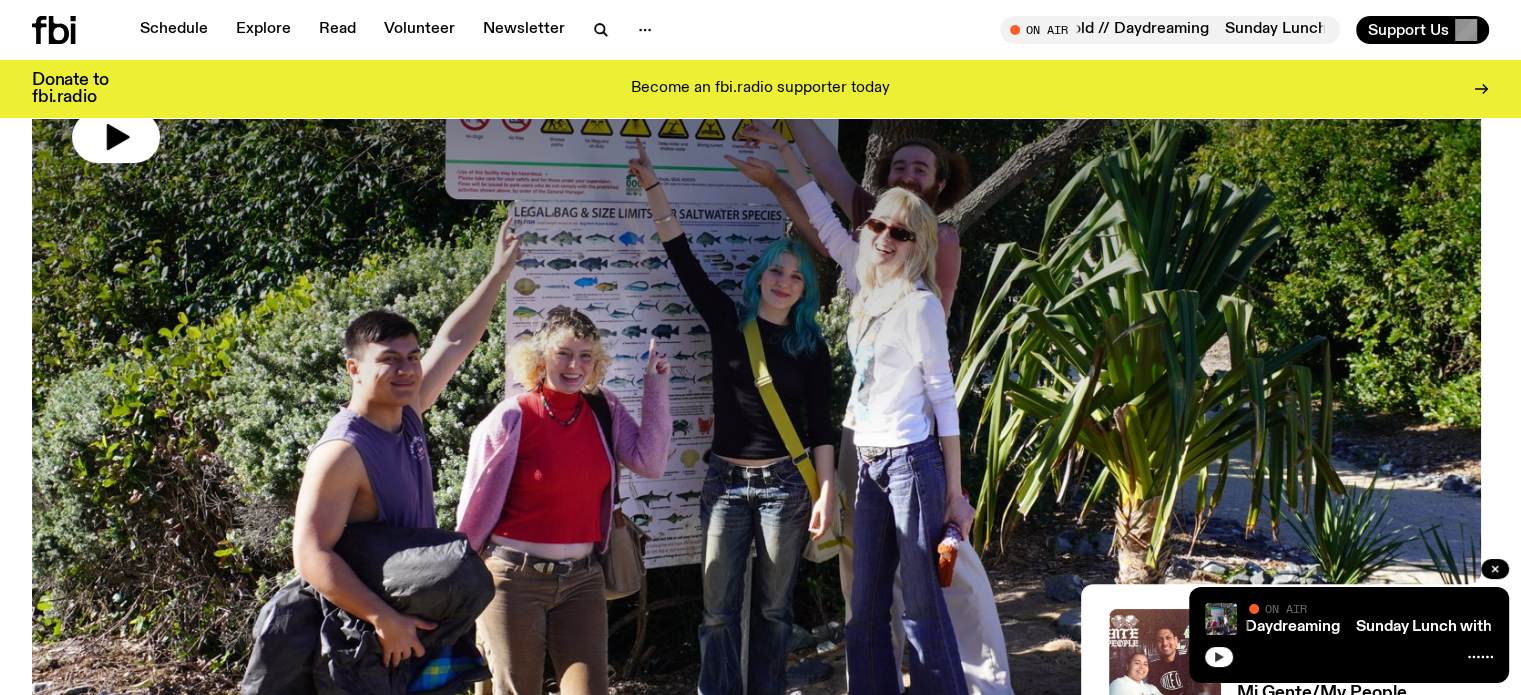 click at bounding box center (1219, 657) 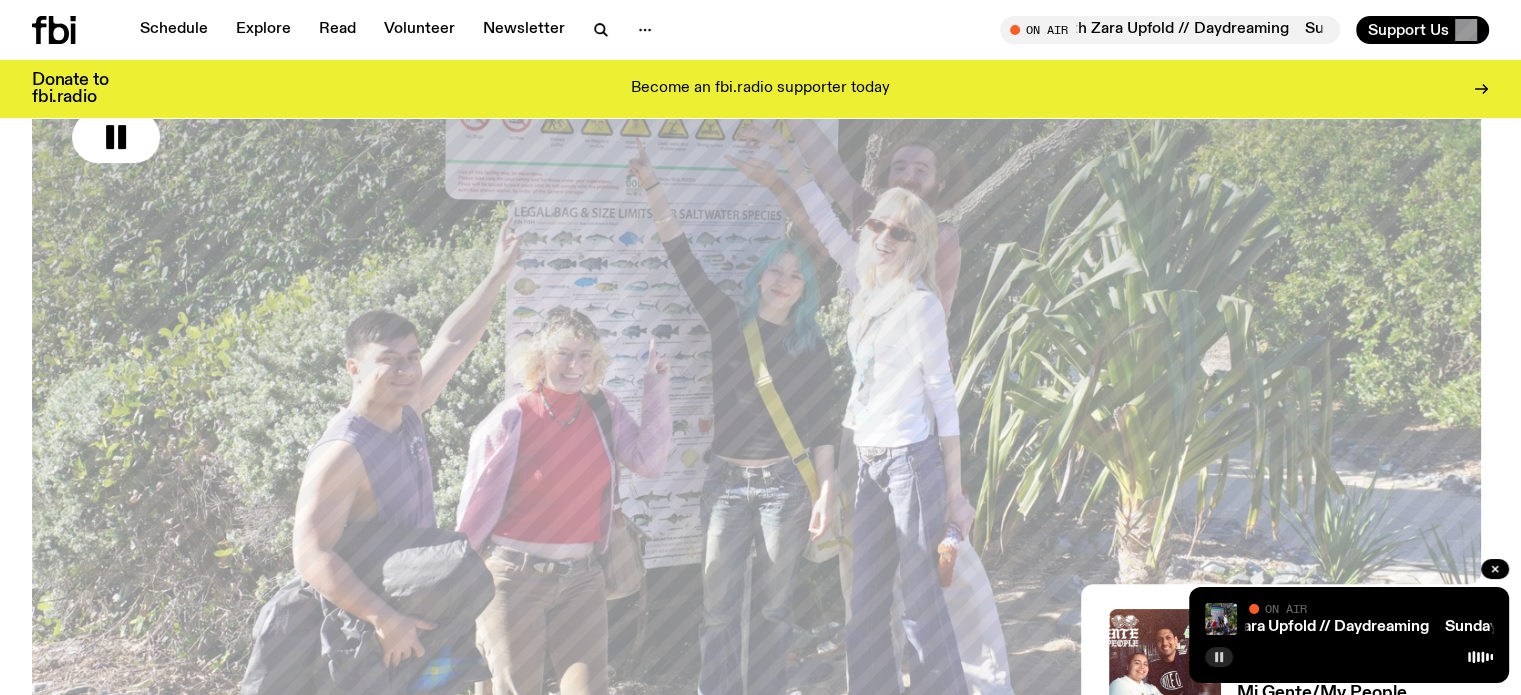 click at bounding box center (1219, 657) 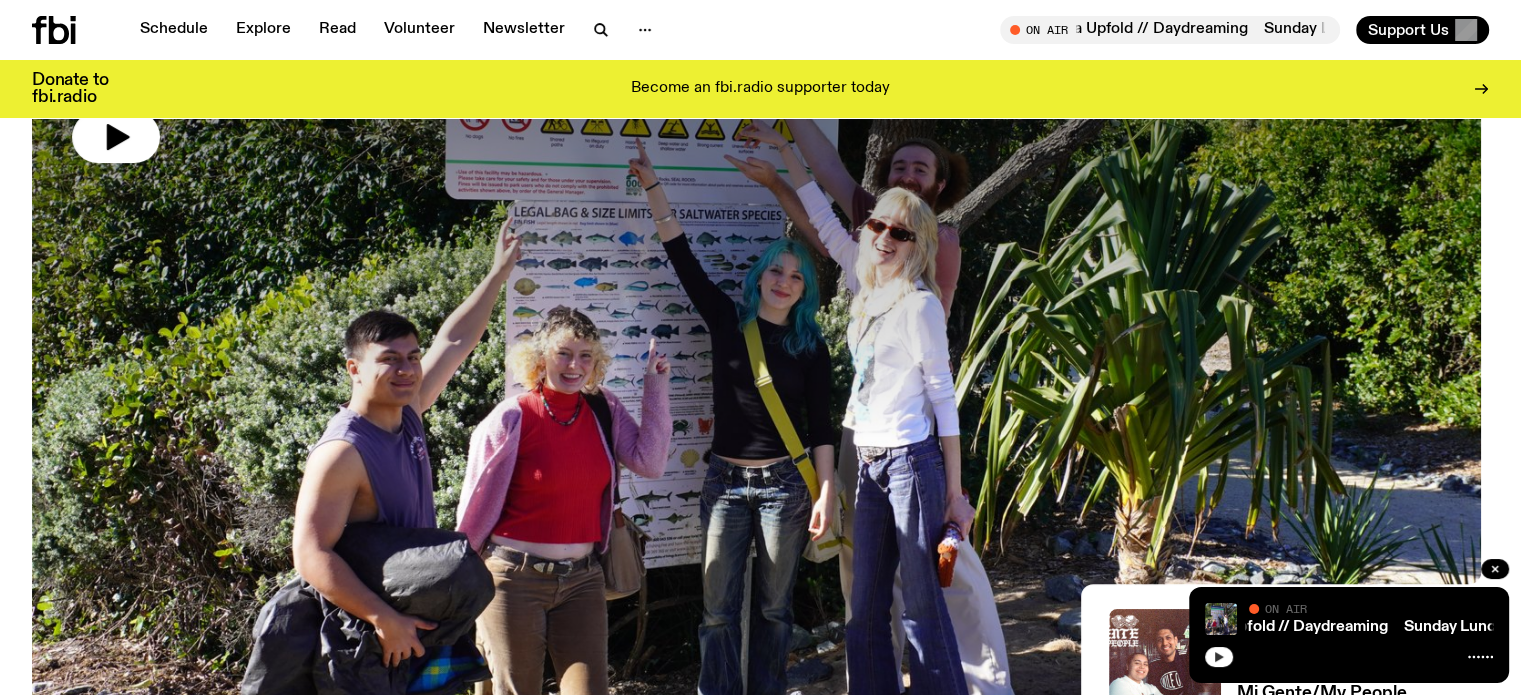 click 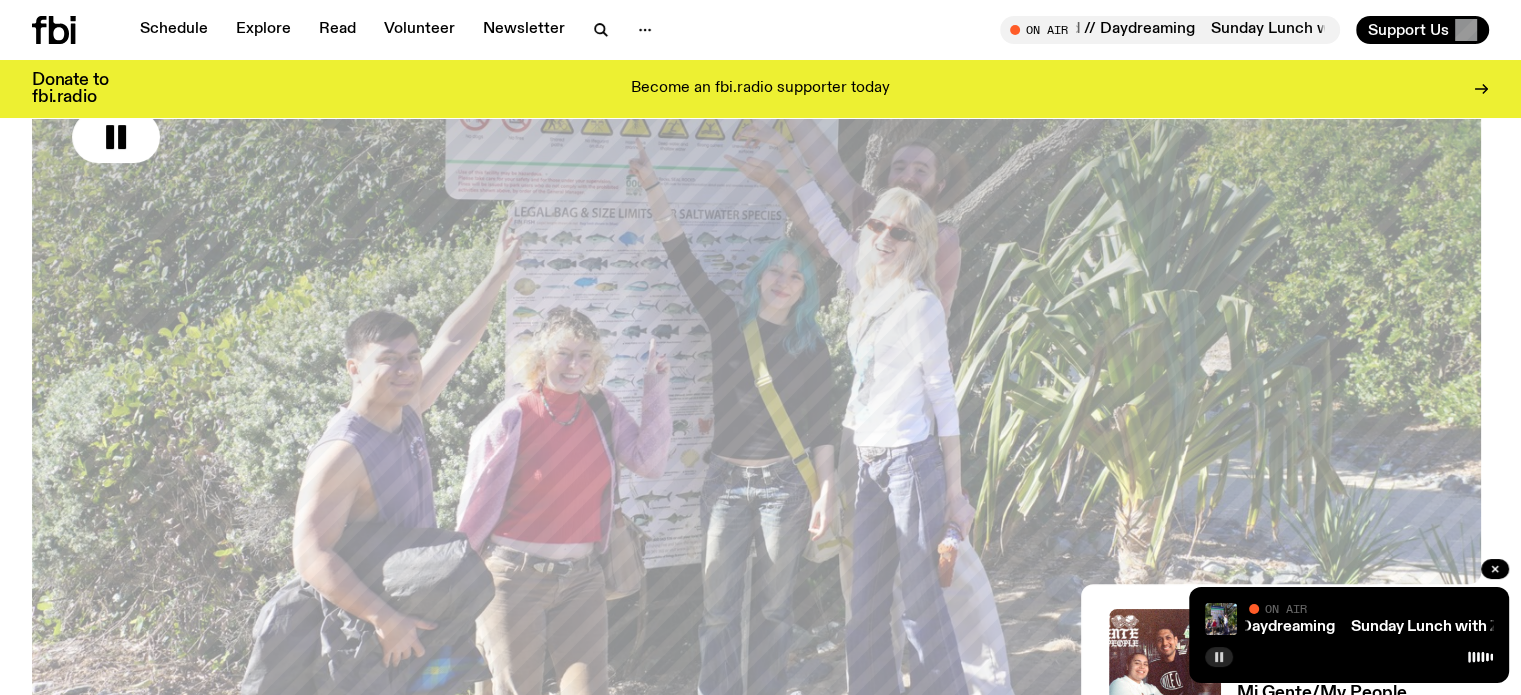 click 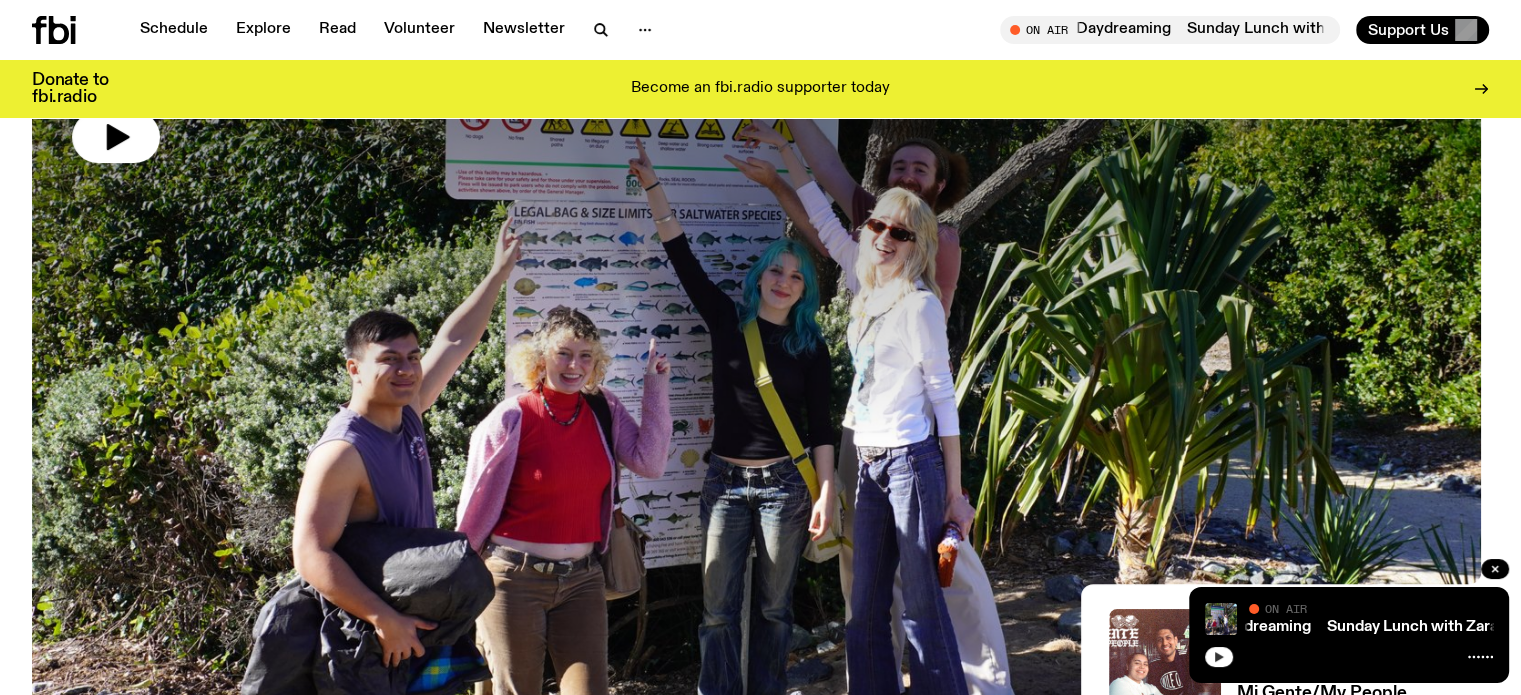 click on "Sunday Lunch with [FIRST] [LAST] // Daydreaming Sunday Lunch with [FIRST] [LAST] // Daydreaming On Air On Air" at bounding box center (1349, 635) 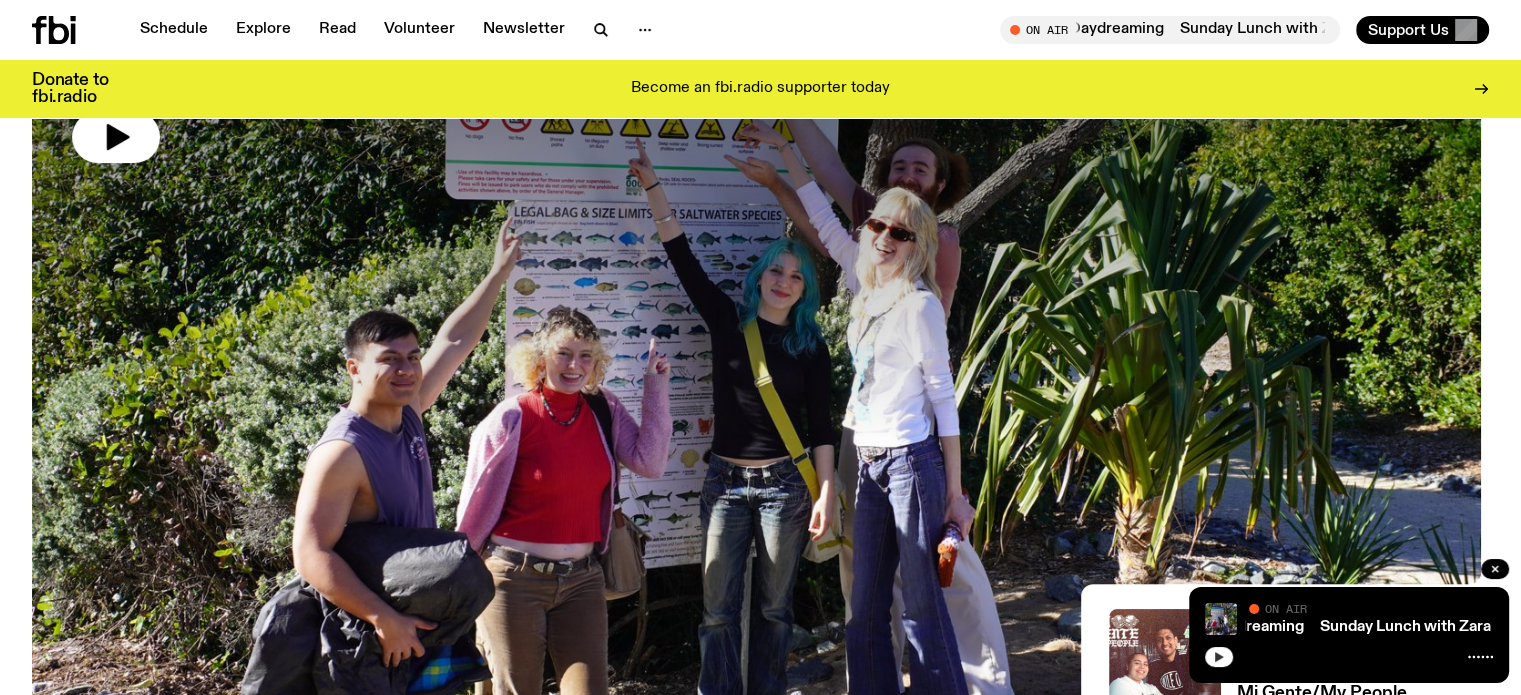 click at bounding box center [1349, 655] 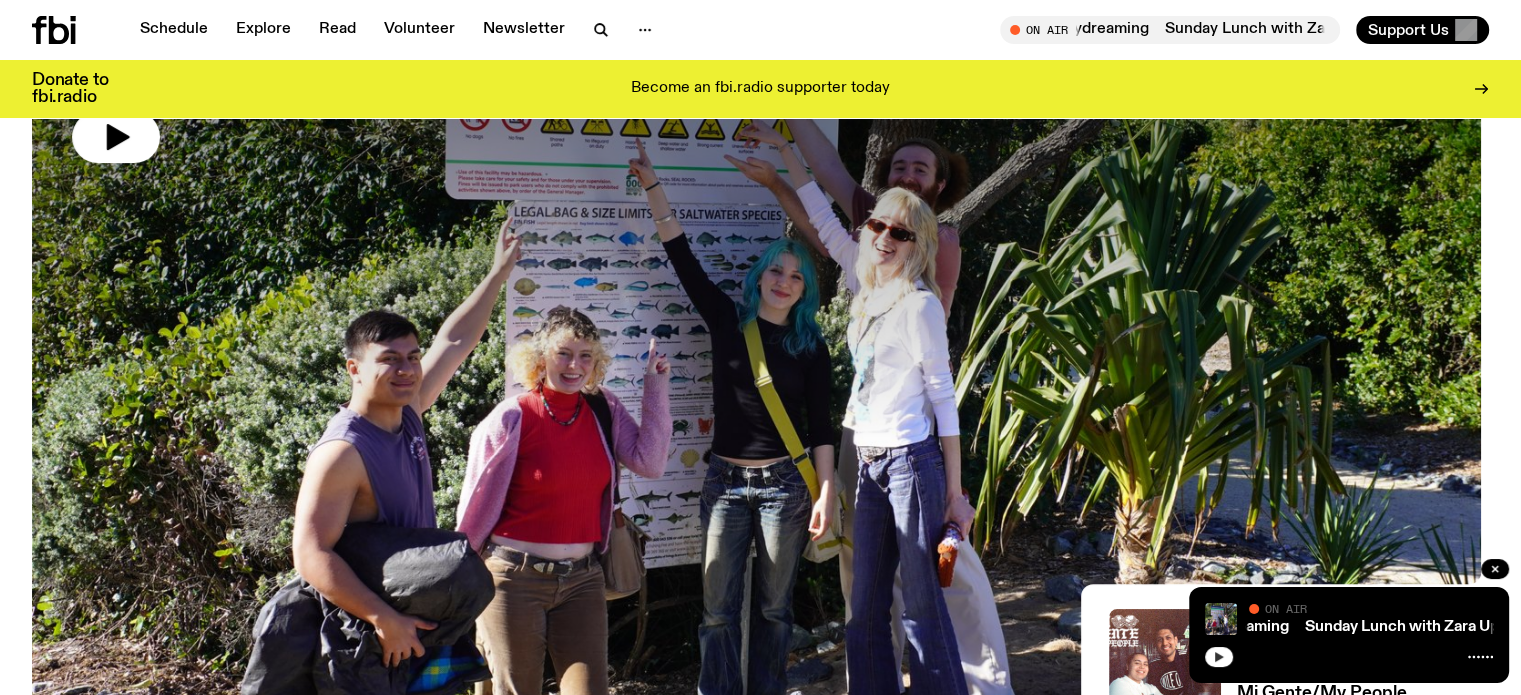 click on "Sunday Lunch with [FIRST] [LAST] // Daydreaming Sunday Lunch with [FIRST] [LAST] // Daydreaming On Air On Air" at bounding box center [1349, 635] 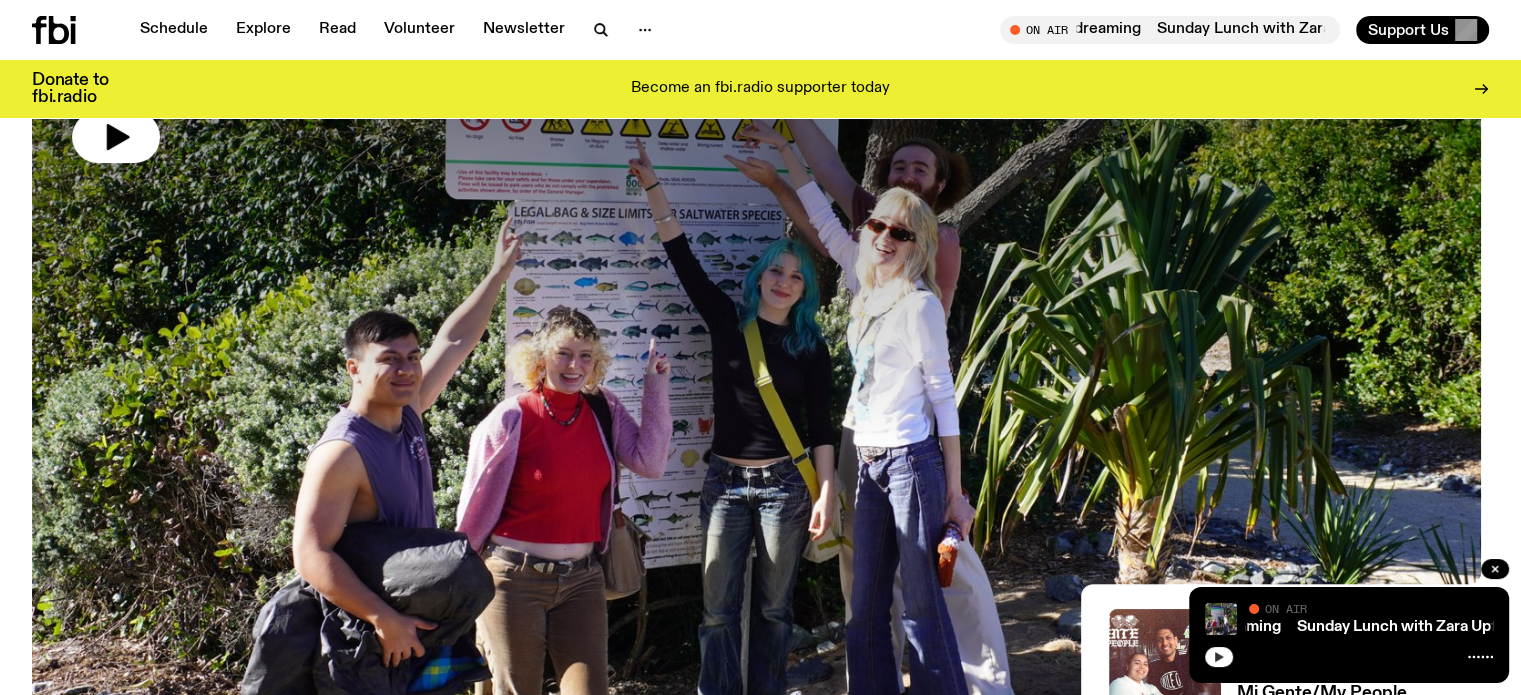 click at bounding box center [1219, 657] 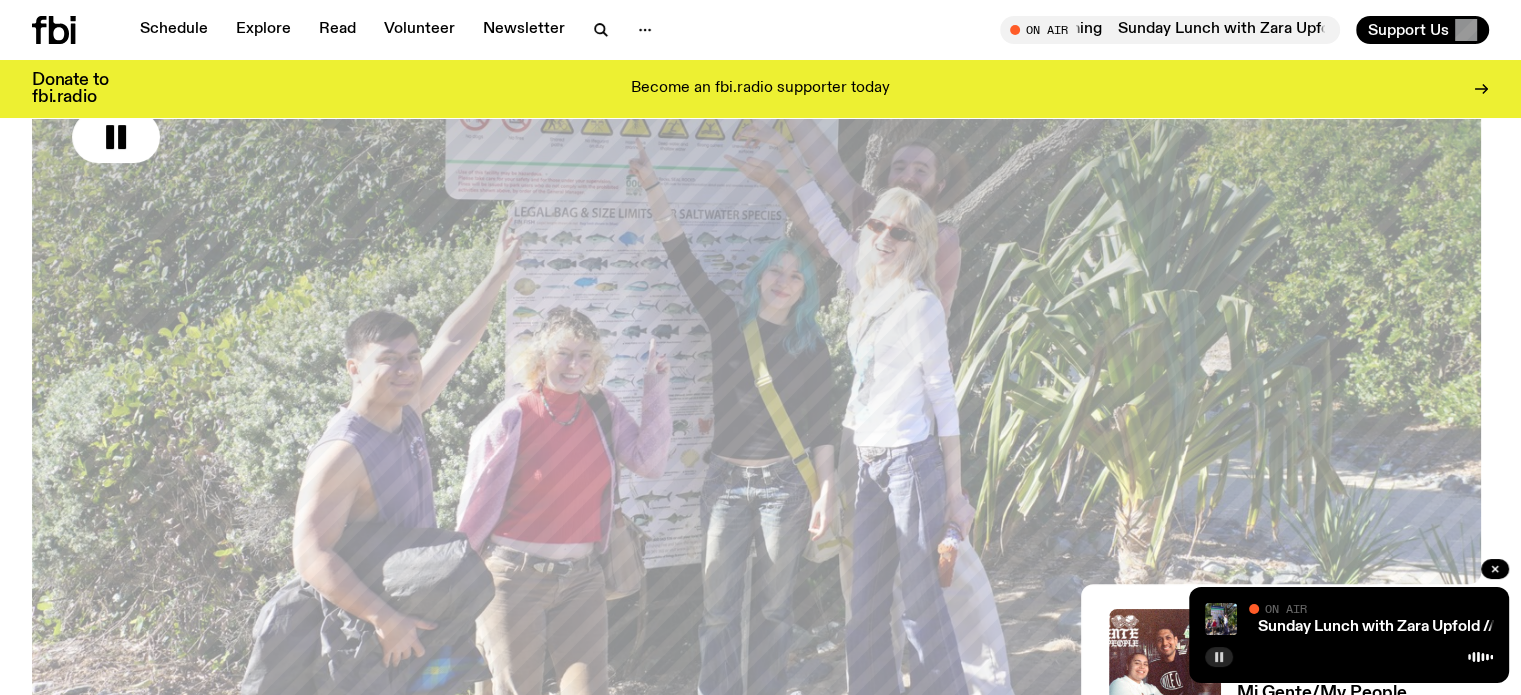 click 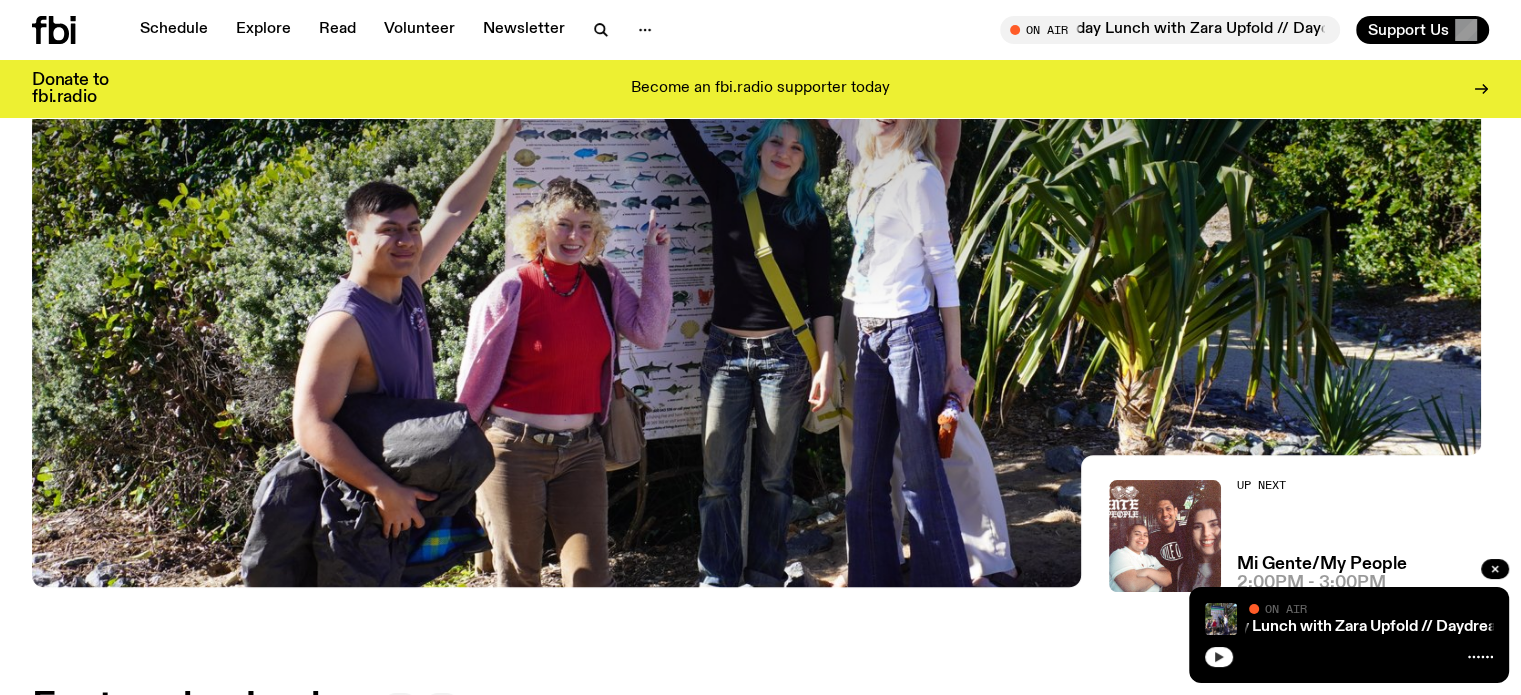 scroll, scrollTop: 317, scrollLeft: 0, axis: vertical 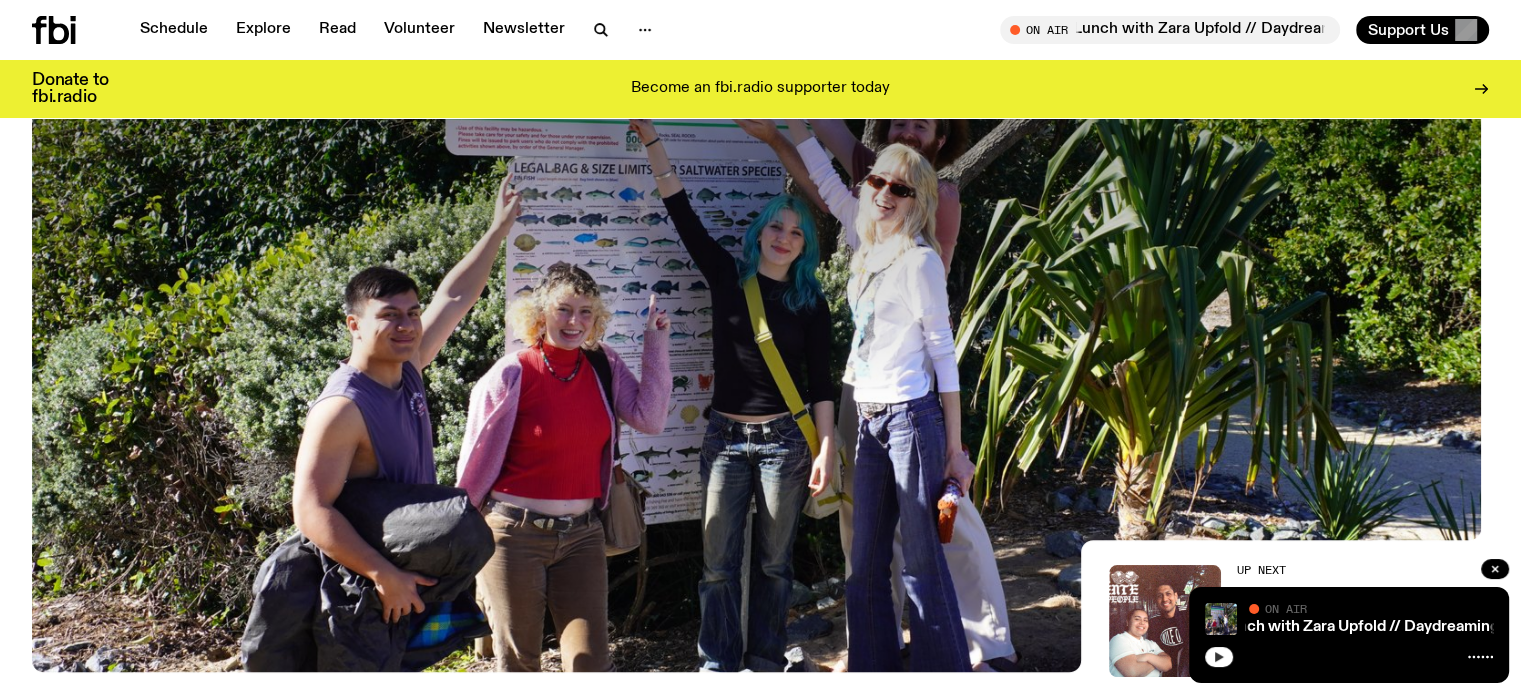 click at bounding box center (1219, 657) 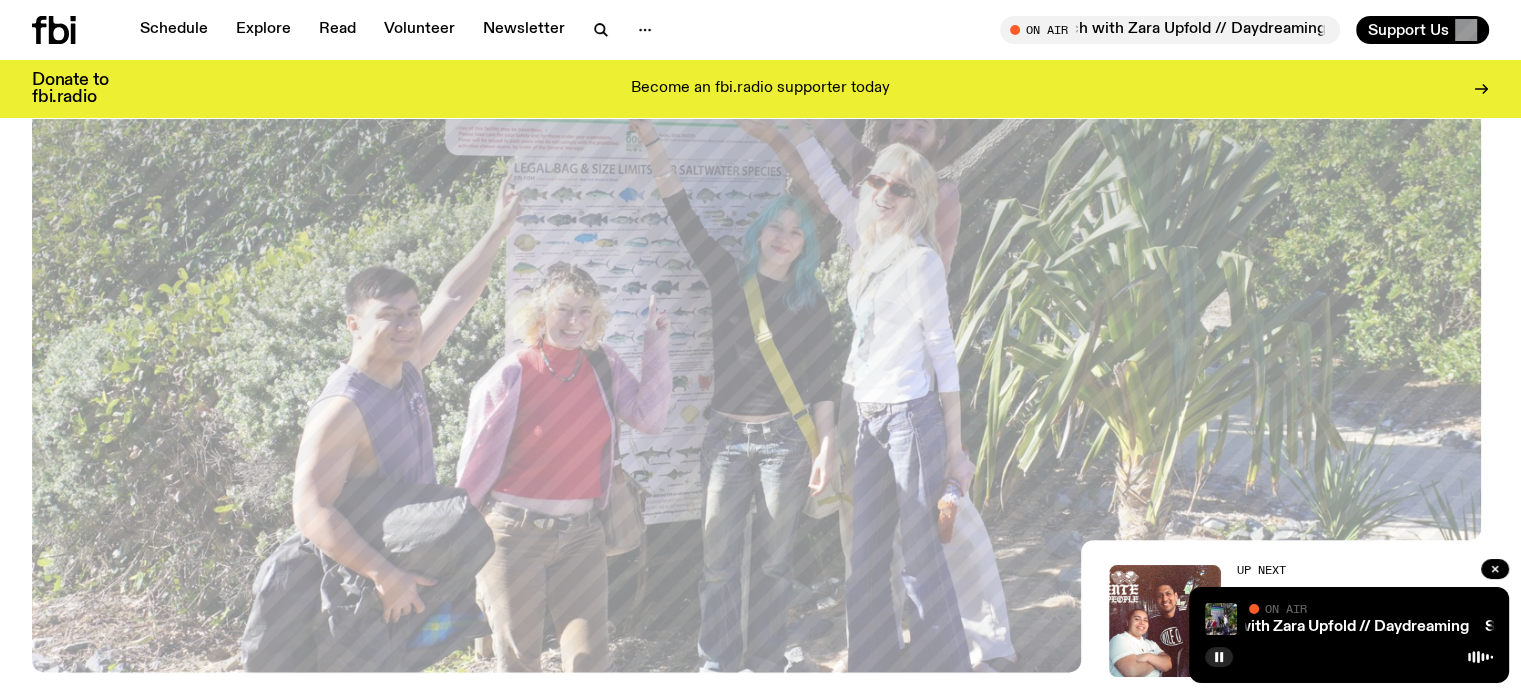 click at bounding box center (1349, 655) 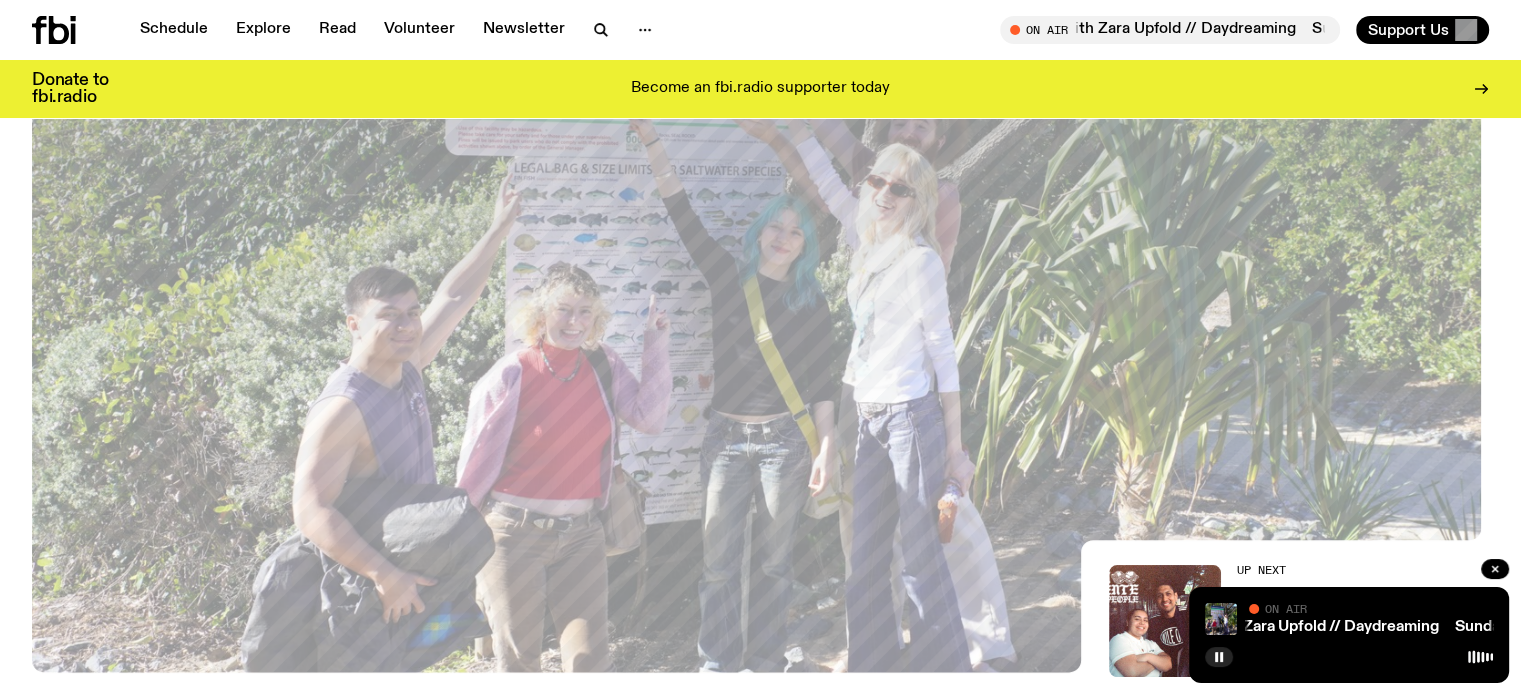 click on "Sunday Lunch with [FIRST] [LAST] // Daydreaming Sunday Lunch with [FIRST] [LAST] // Daydreaming On Air On Air" at bounding box center (1349, 635) 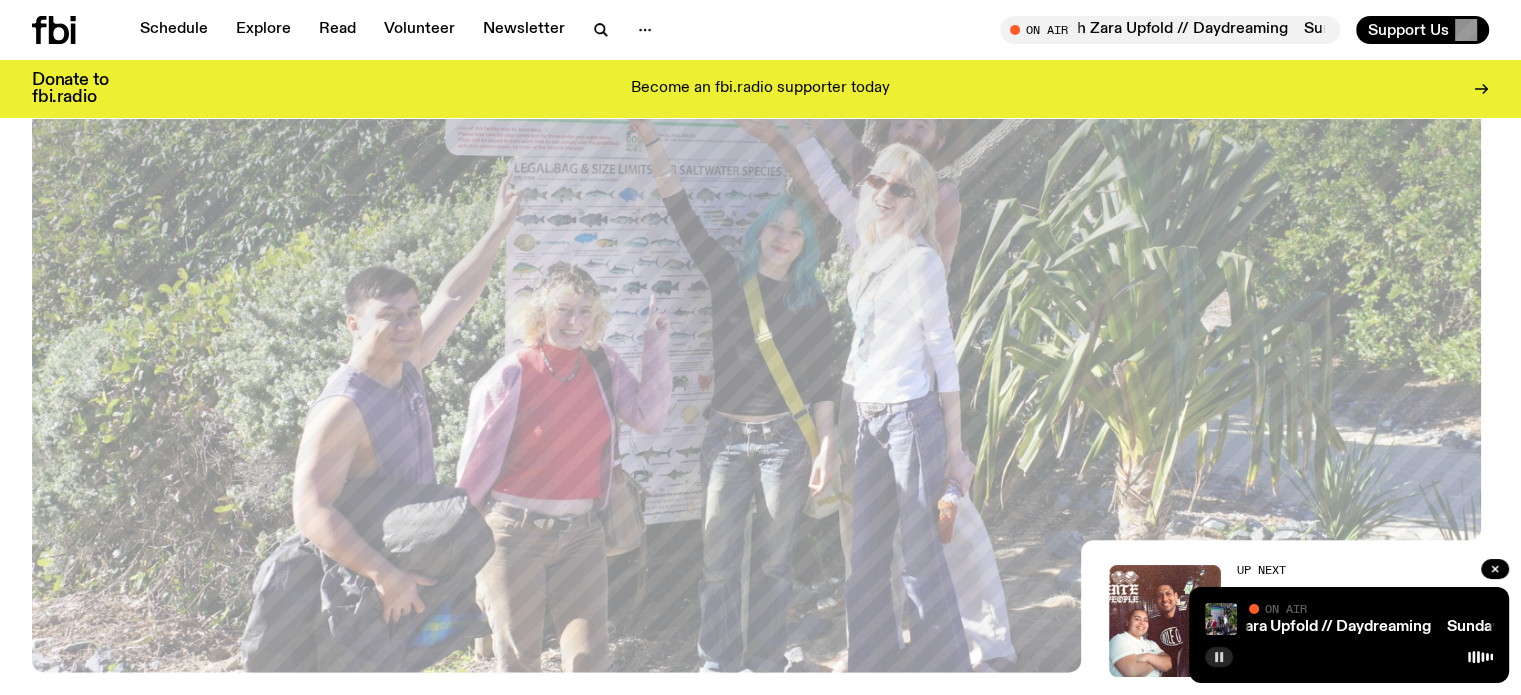click 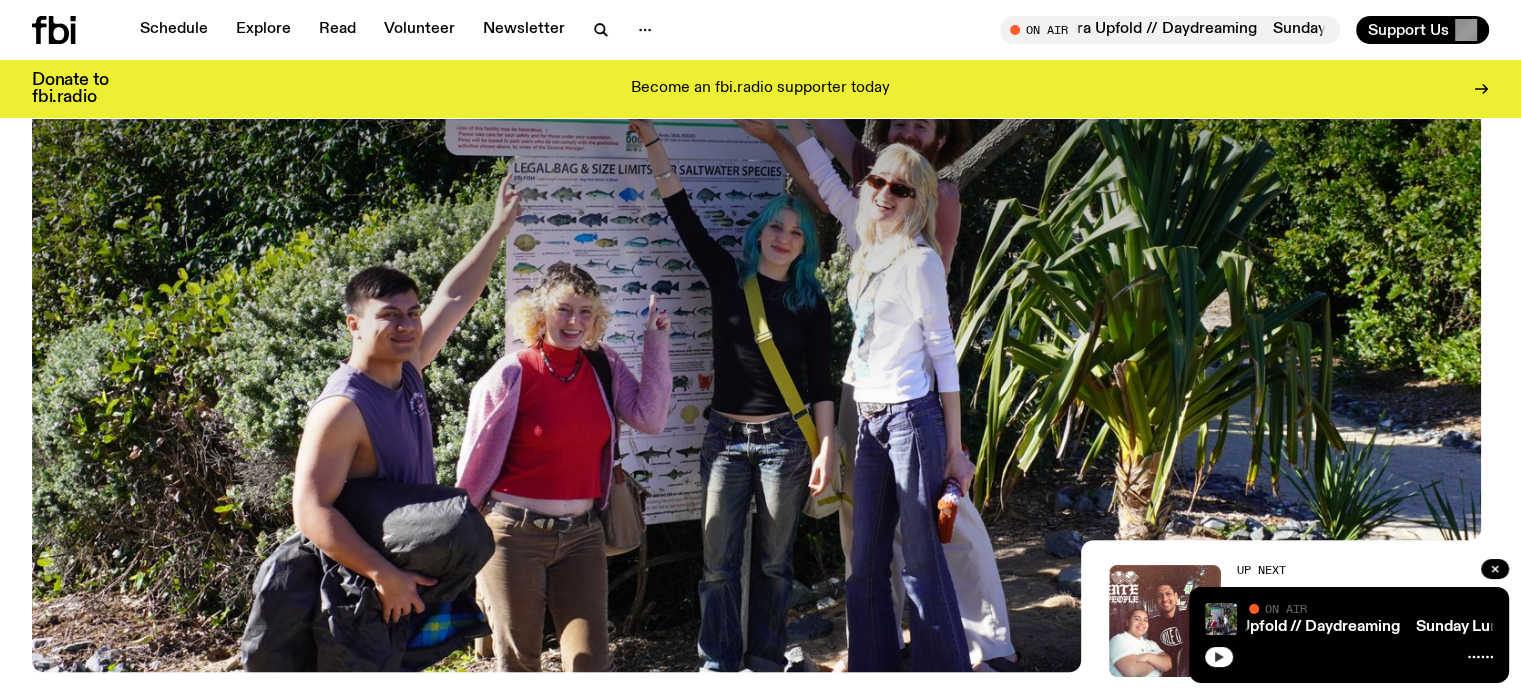 click at bounding box center [1219, 657] 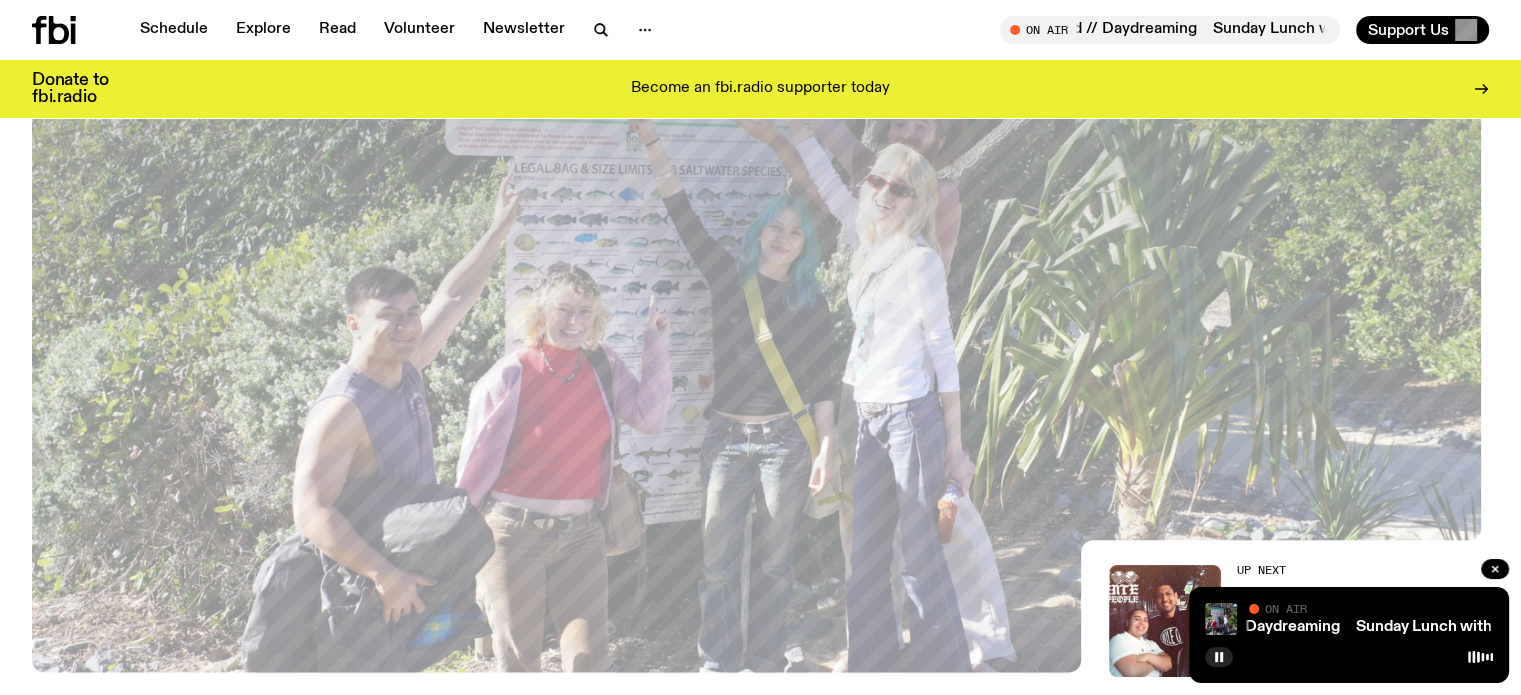 click on "Sunday Lunch with [FIRST] [LAST] // Daydreaming Sunday Lunch with [FIRST] [LAST] // Daydreaming" at bounding box center (1348, 627) 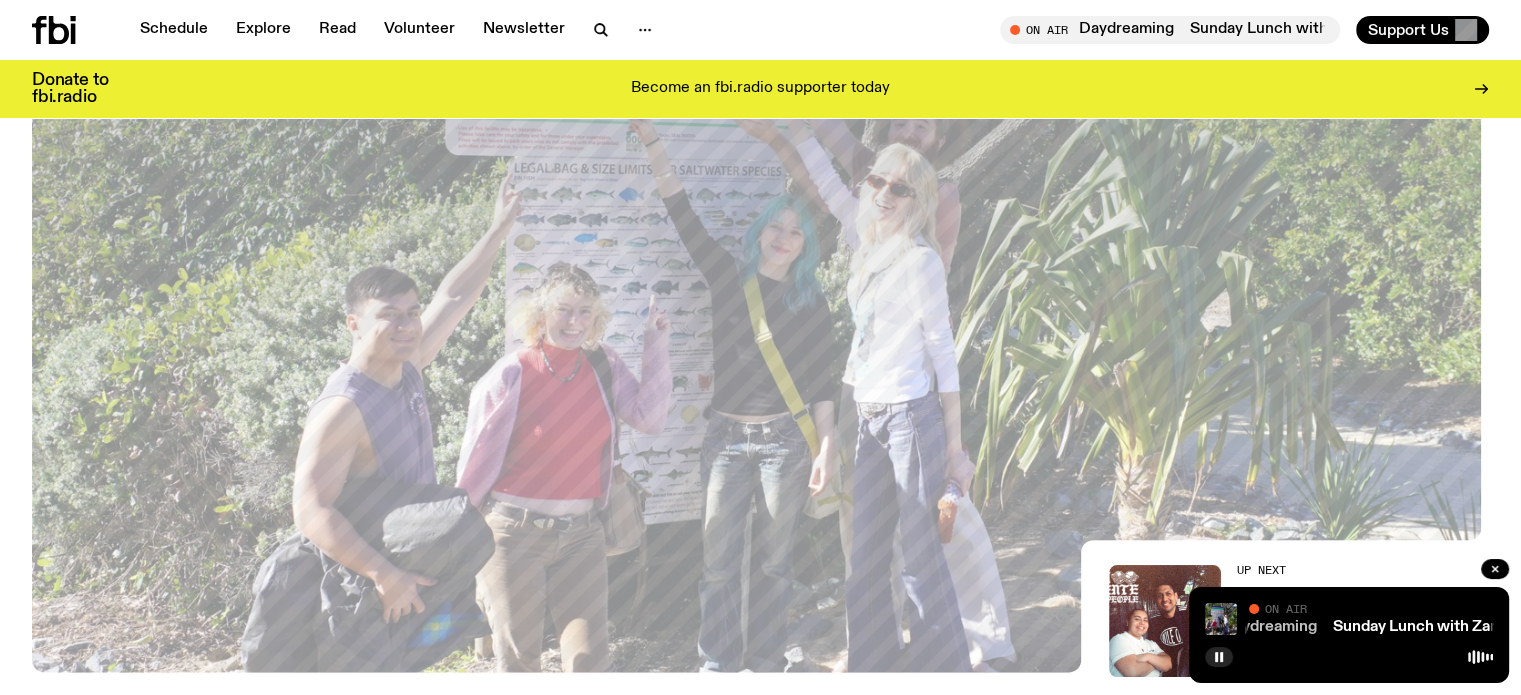 click on "Sunday Lunch with Zara Upfold // Daydreaming" 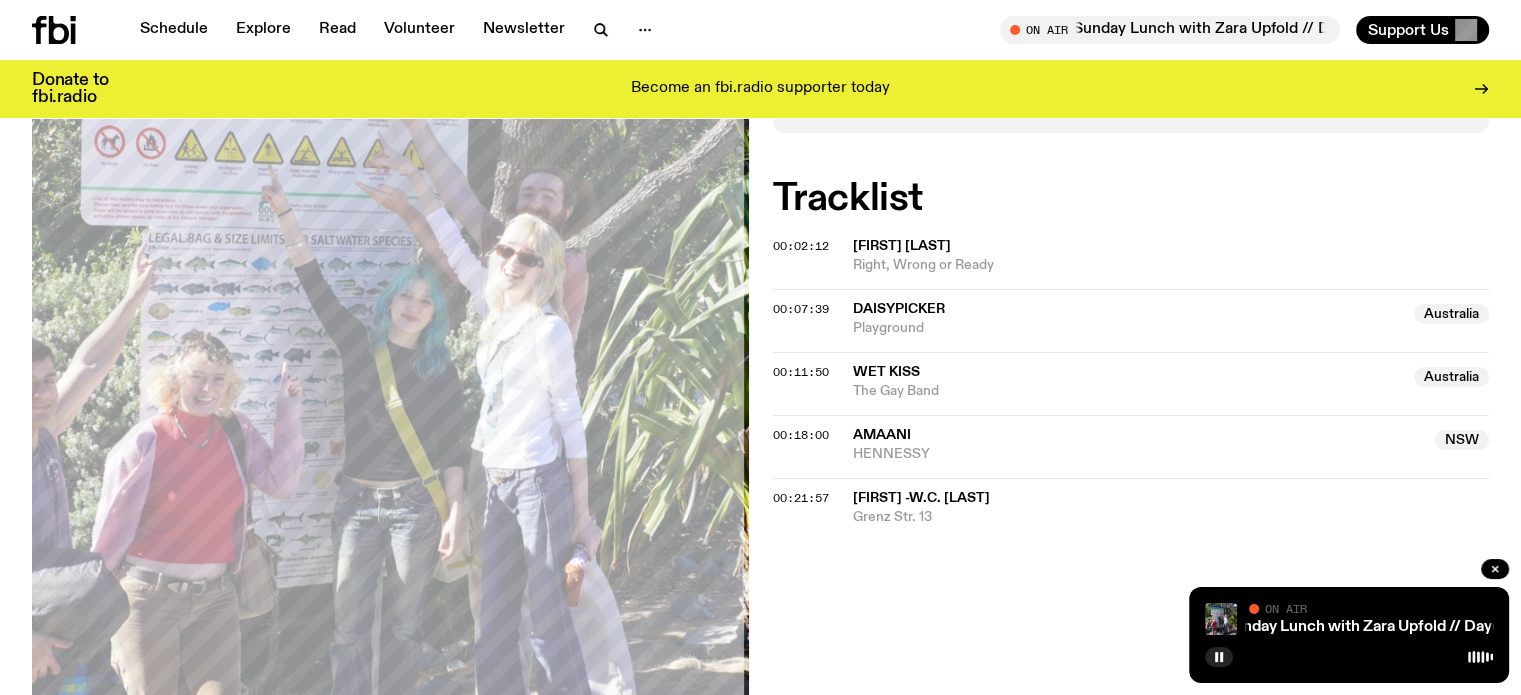 scroll, scrollTop: 735, scrollLeft: 0, axis: vertical 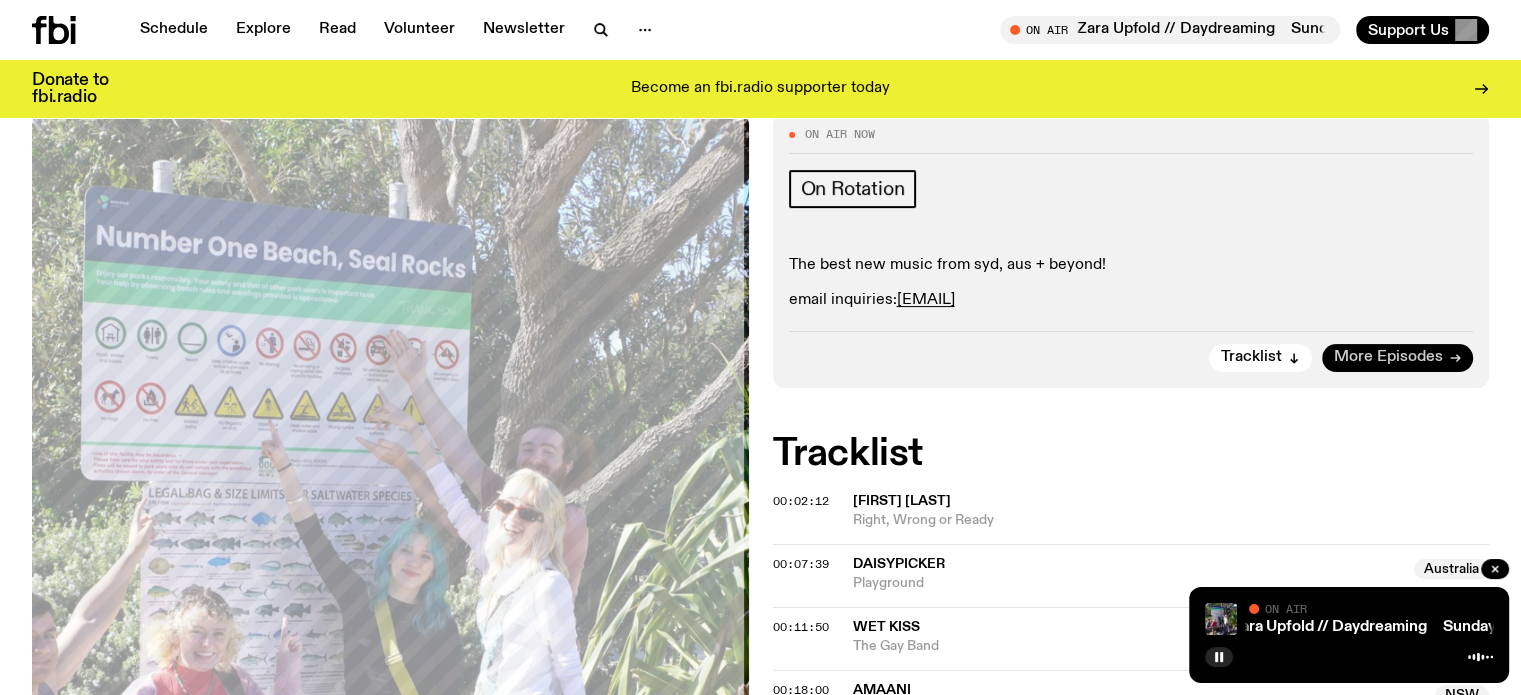 click on "More Episodes" at bounding box center (1397, 358) 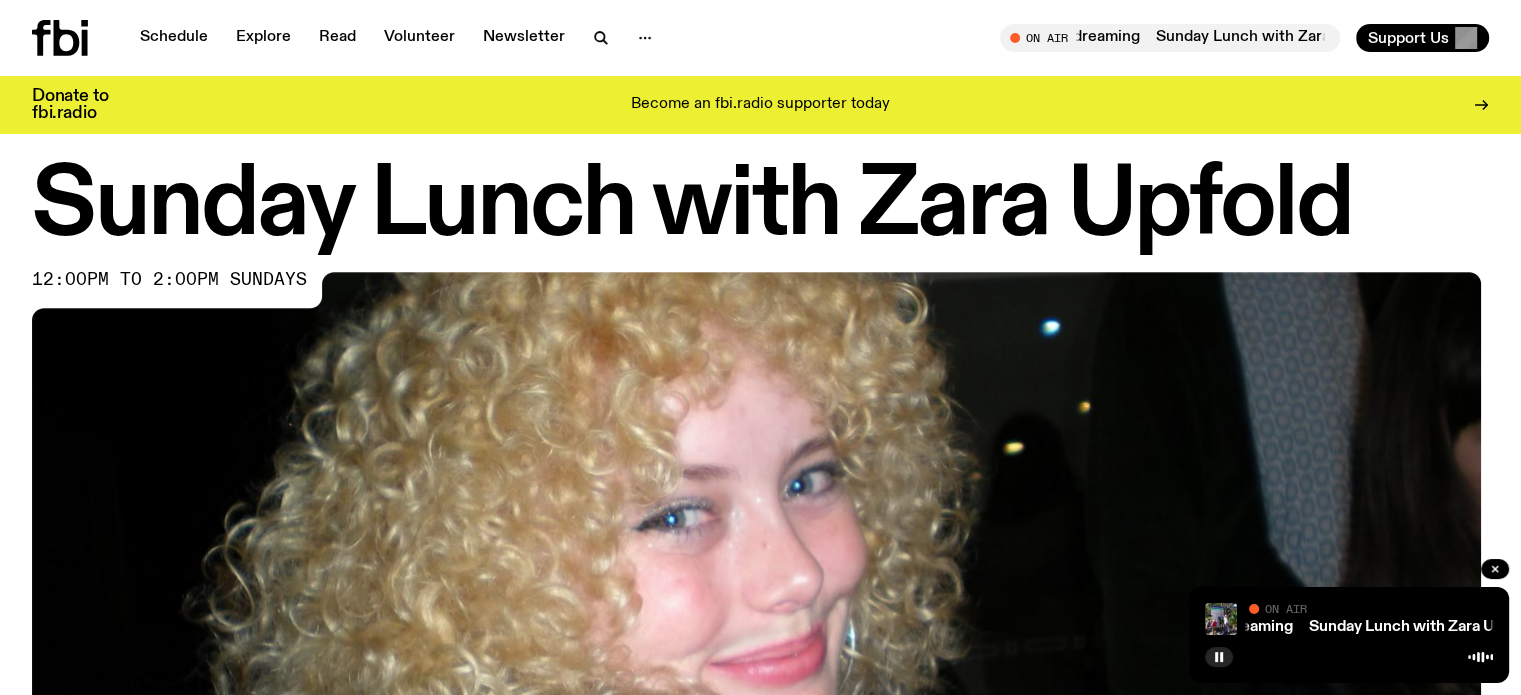scroll, scrollTop: 0, scrollLeft: 0, axis: both 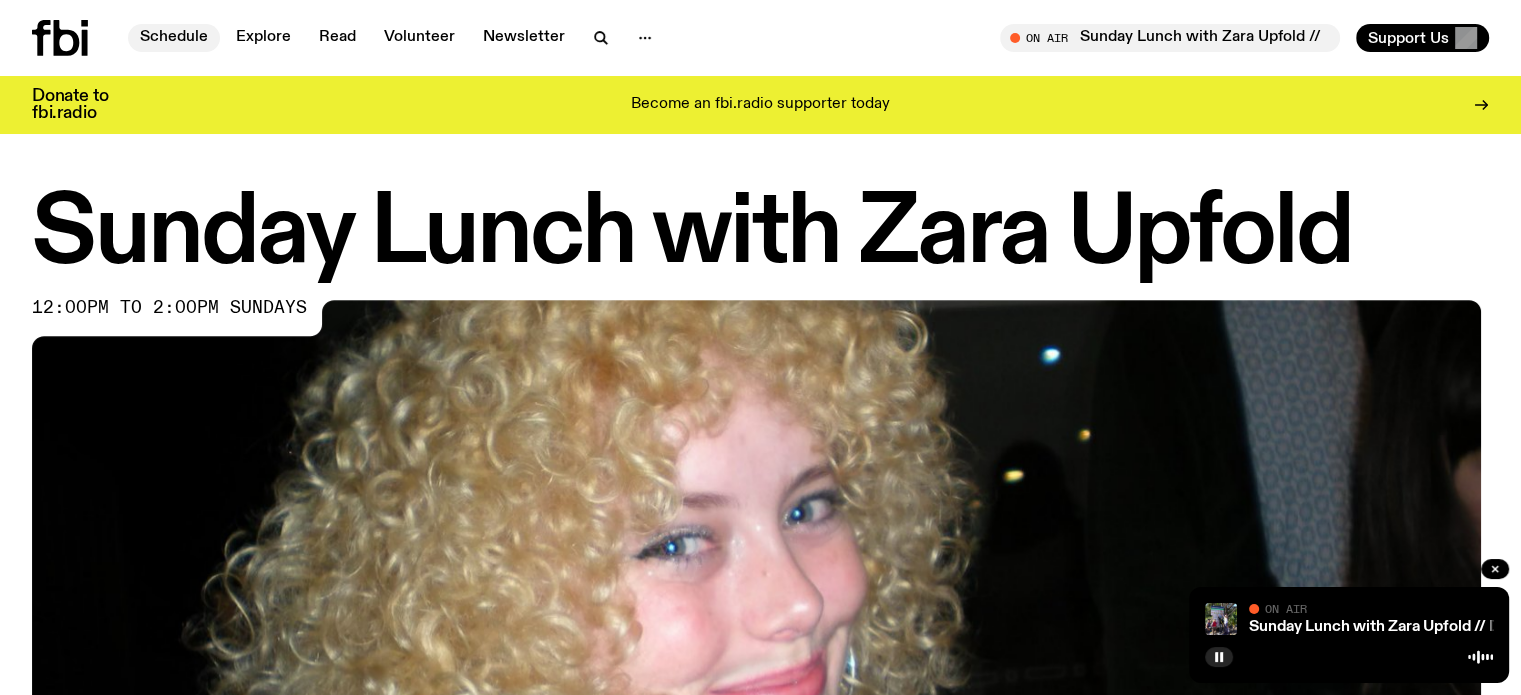 click on "Schedule" at bounding box center [174, 38] 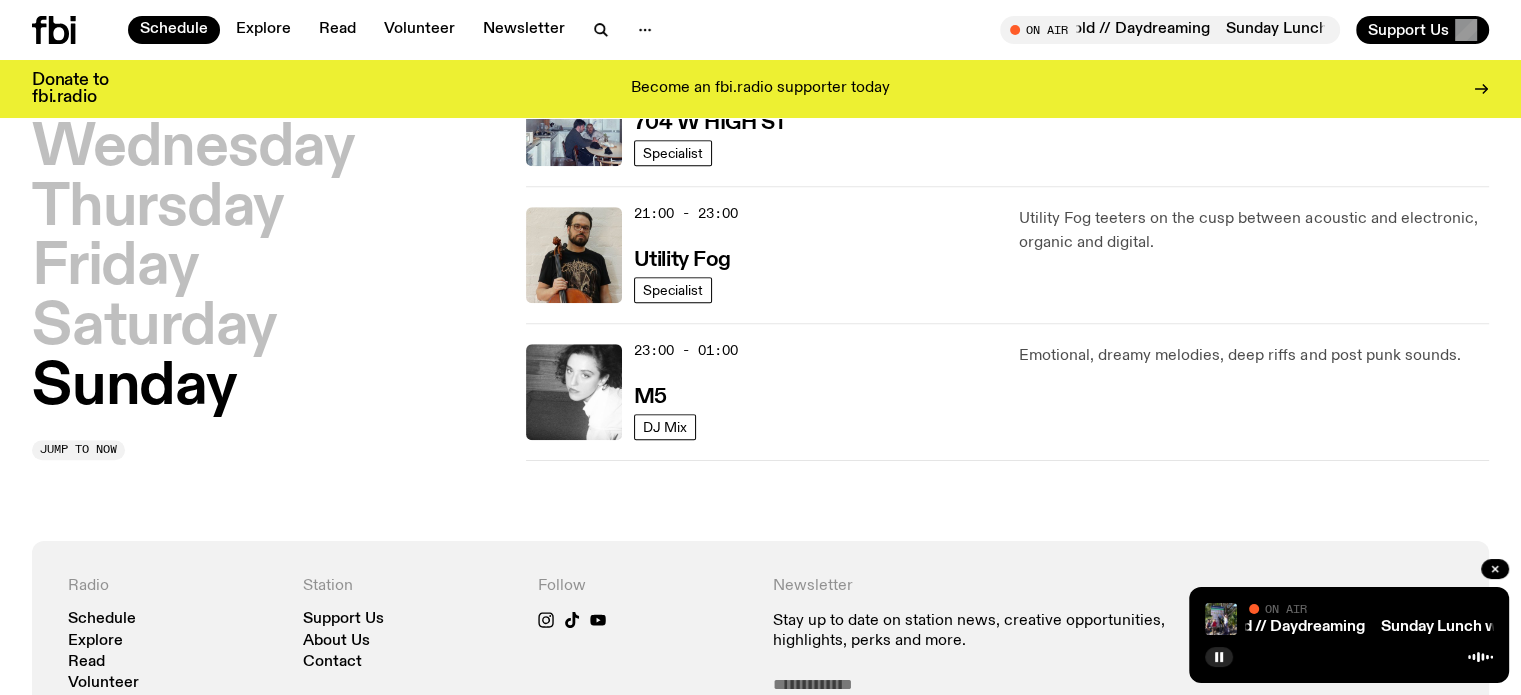 scroll, scrollTop: 1359, scrollLeft: 0, axis: vertical 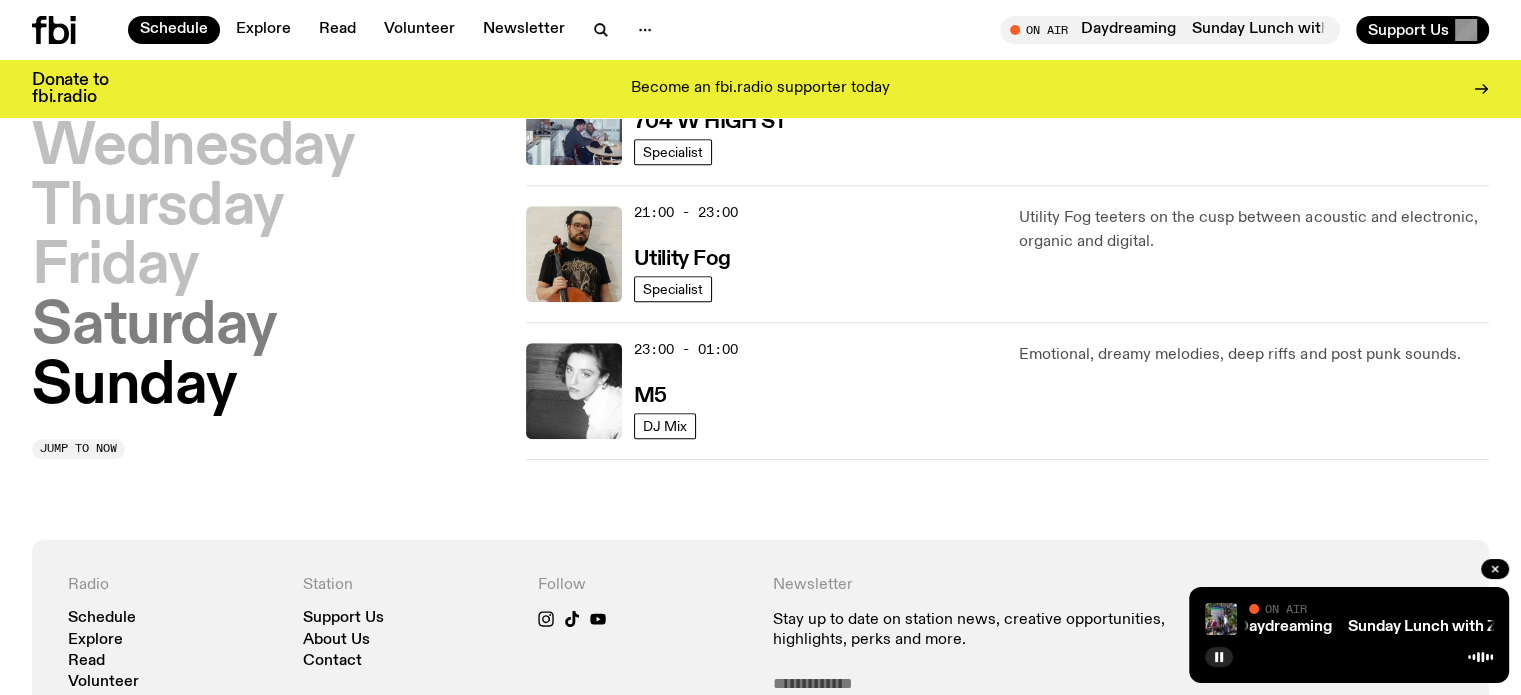 click on "Saturday" at bounding box center (154, 327) 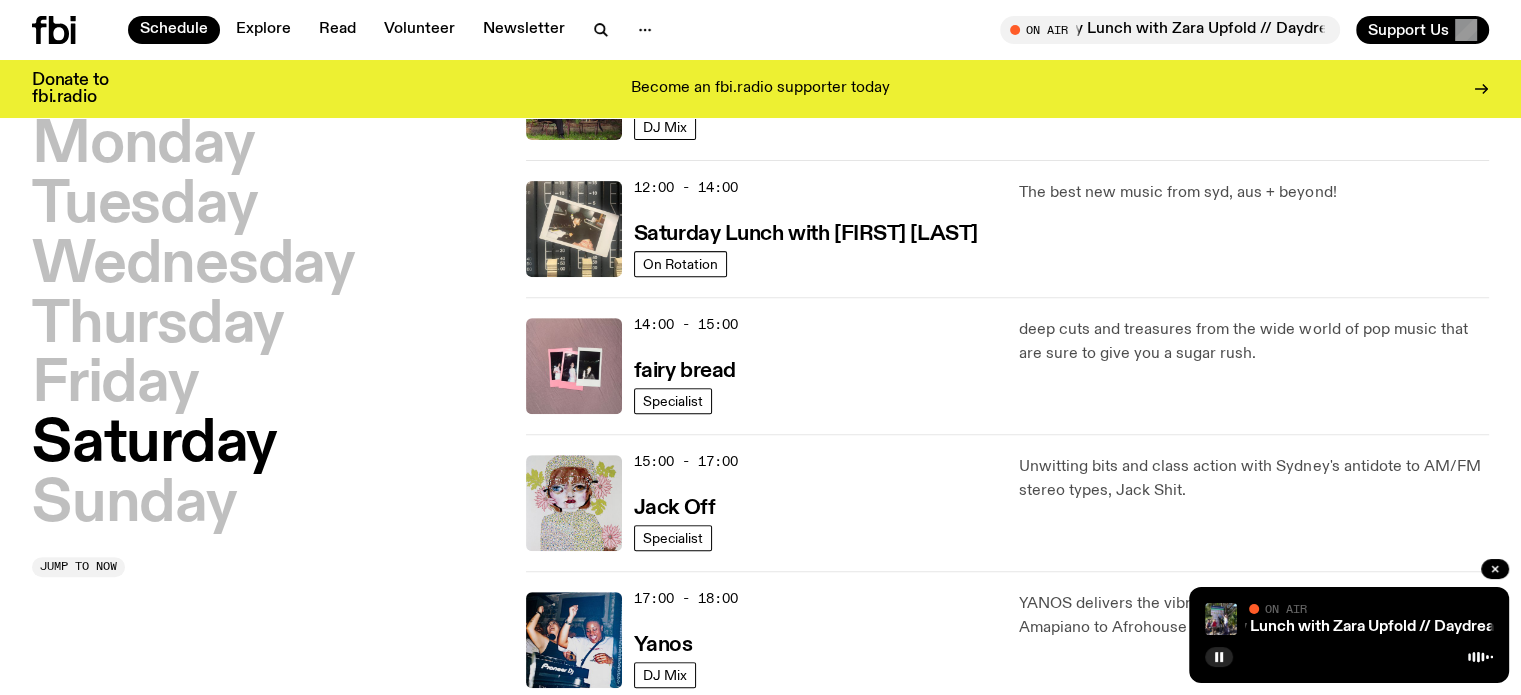 scroll, scrollTop: 716, scrollLeft: 0, axis: vertical 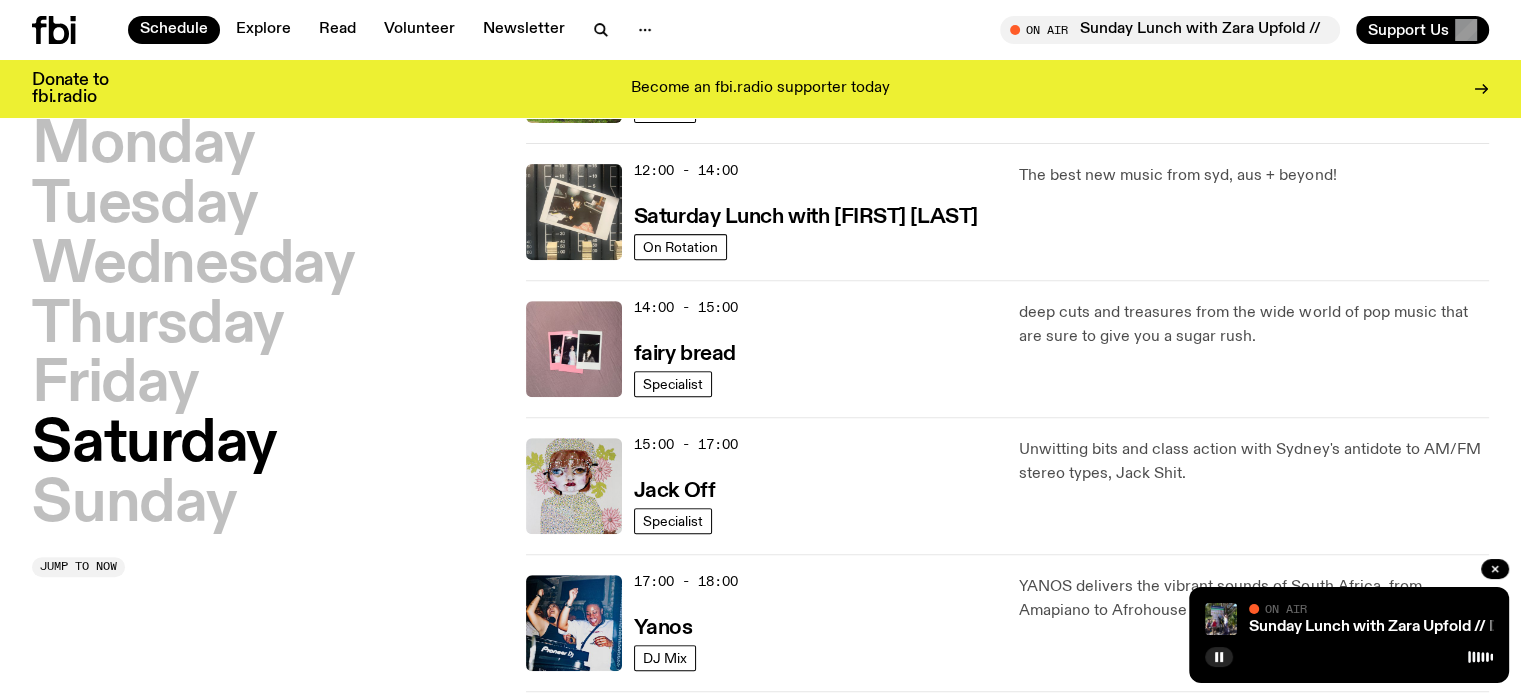 type 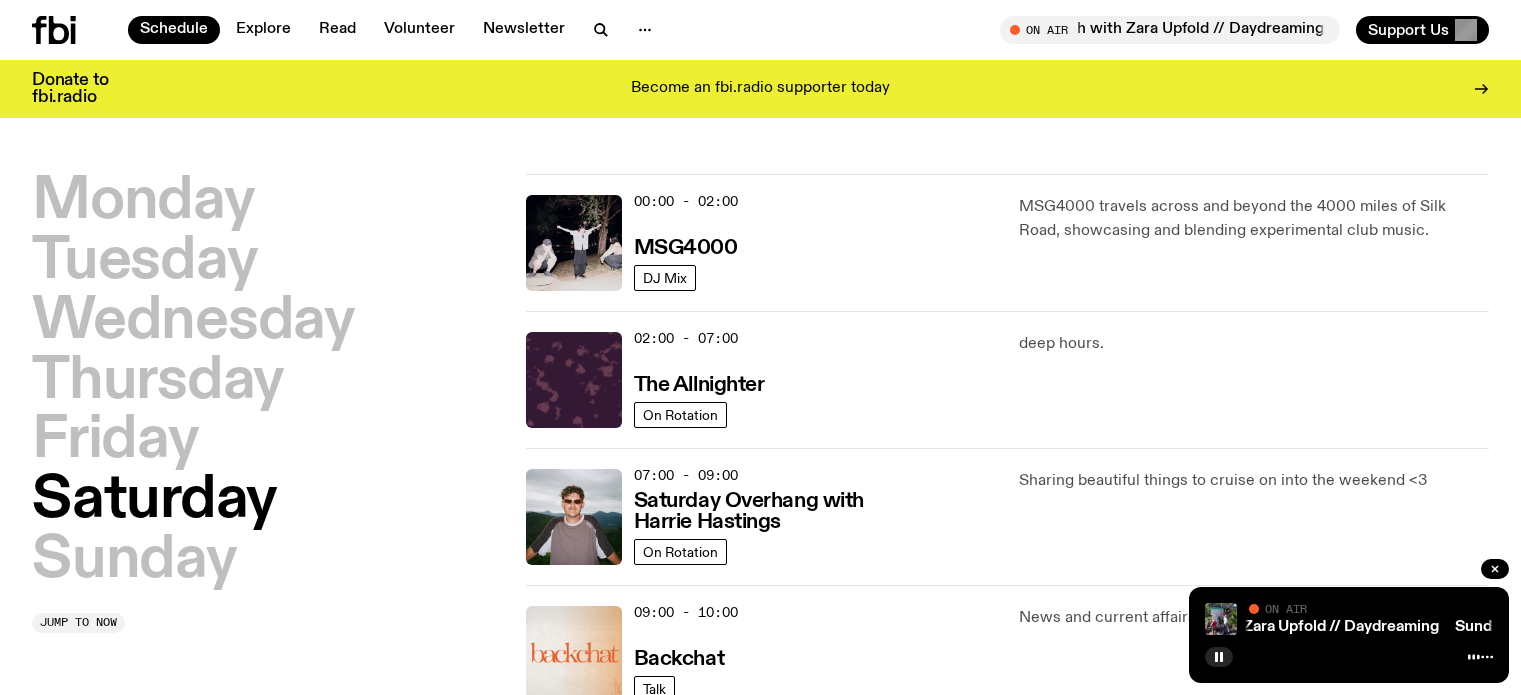 scroll, scrollTop: 716, scrollLeft: 0, axis: vertical 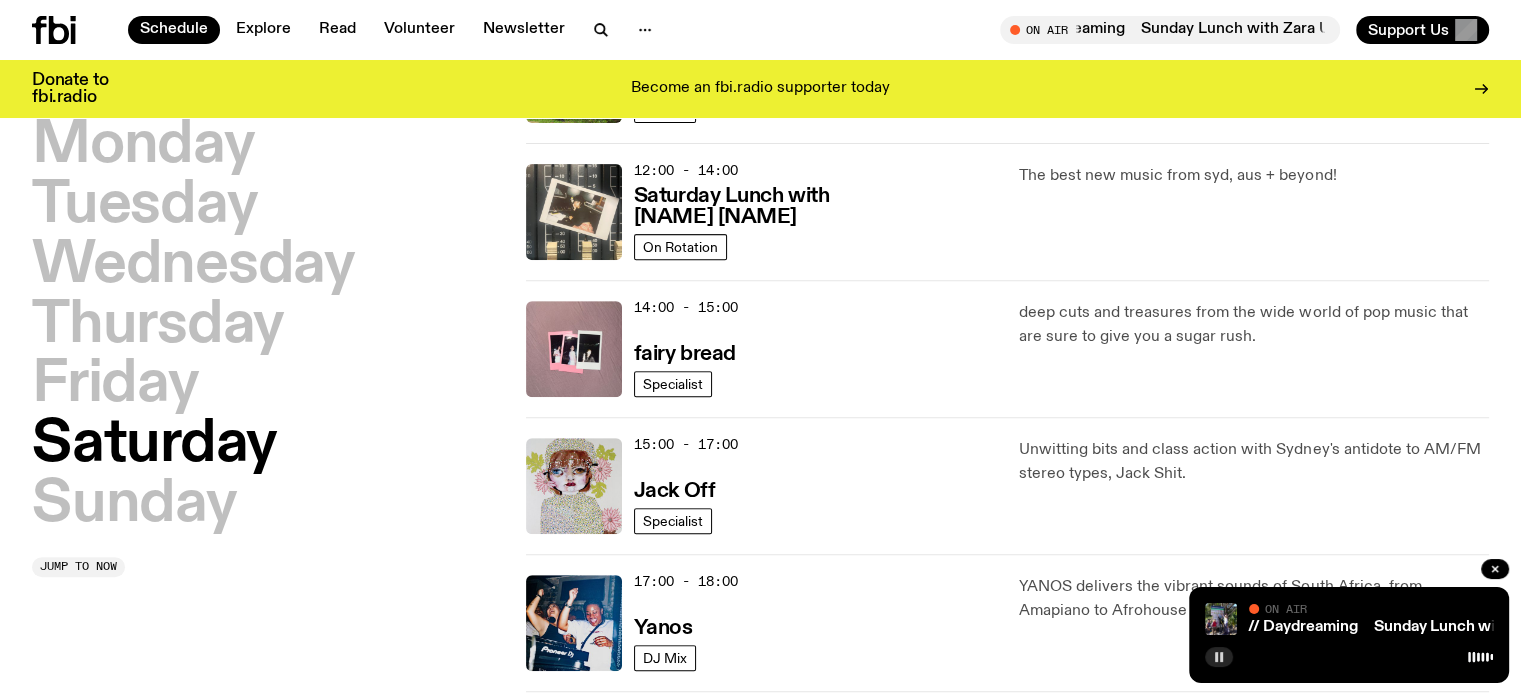 click at bounding box center [1219, 657] 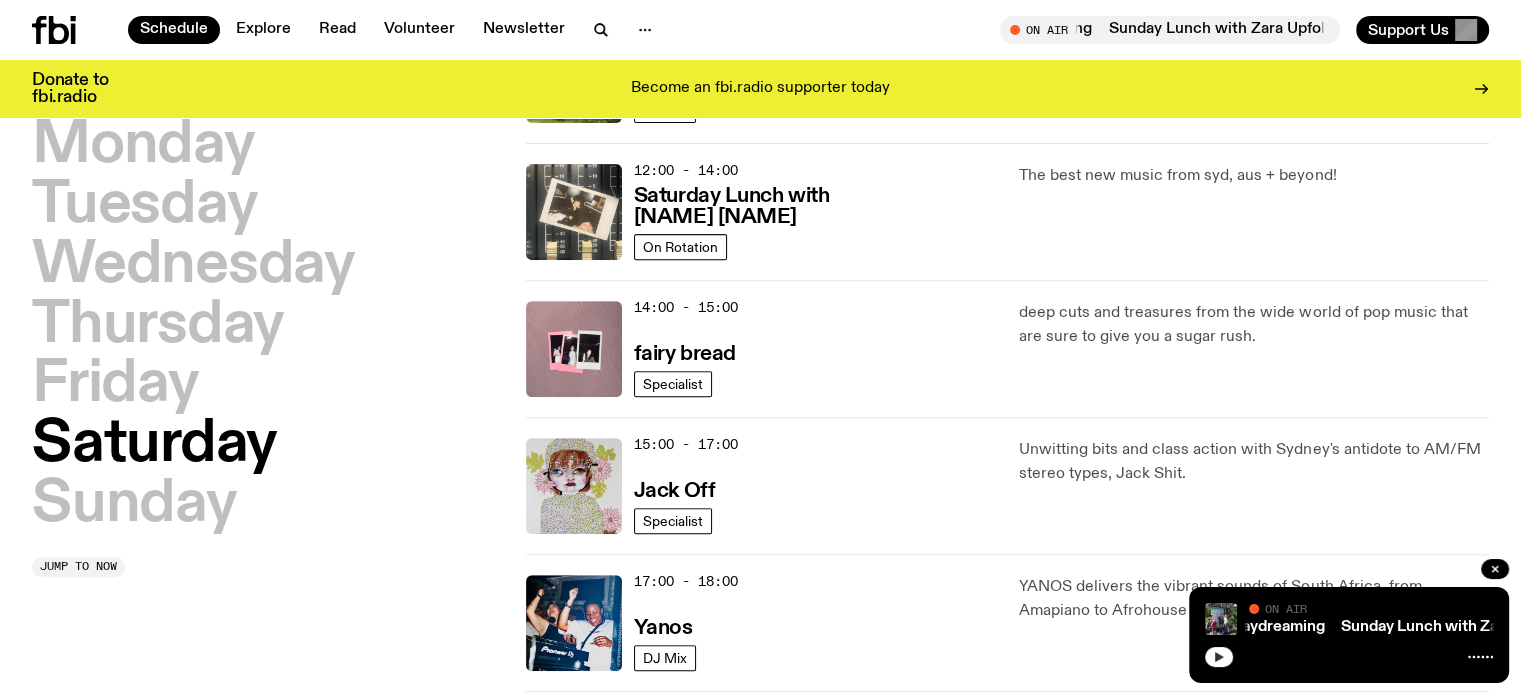 click 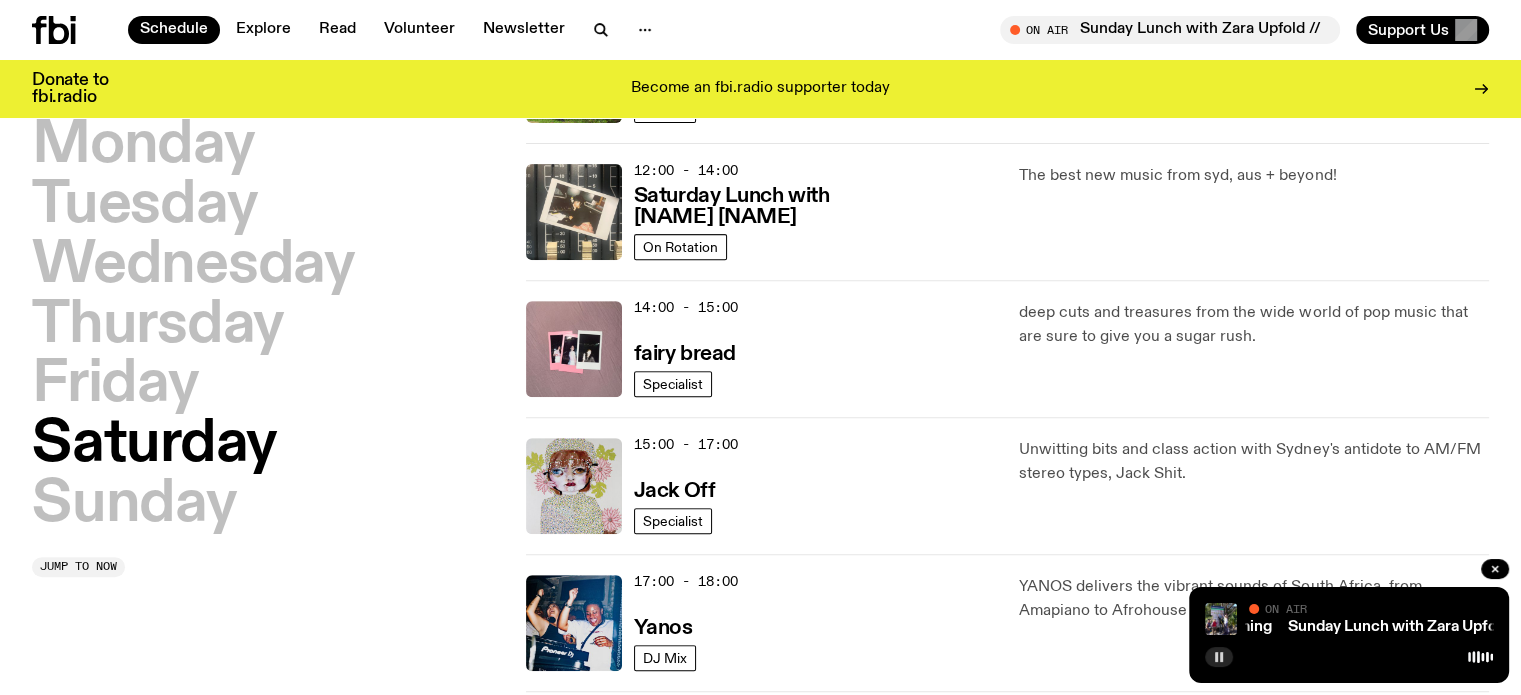 click 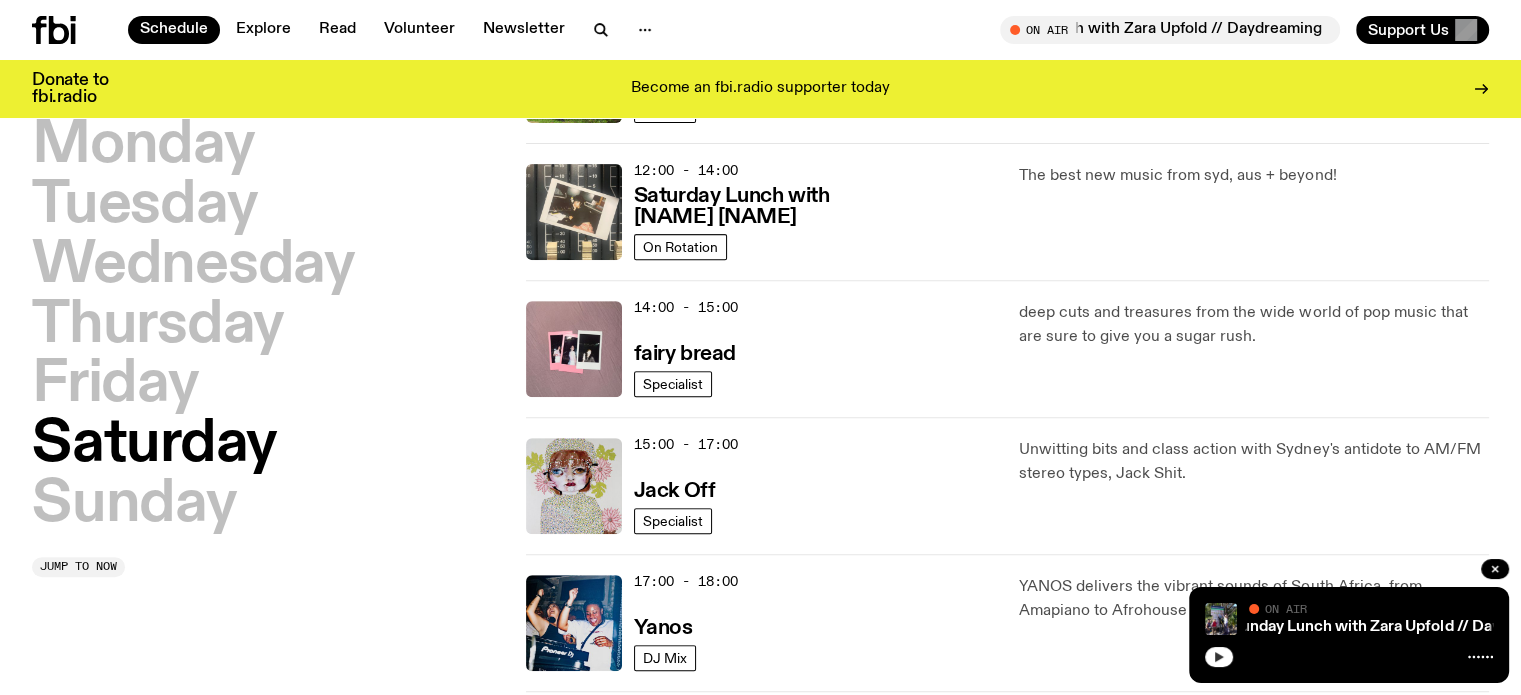type 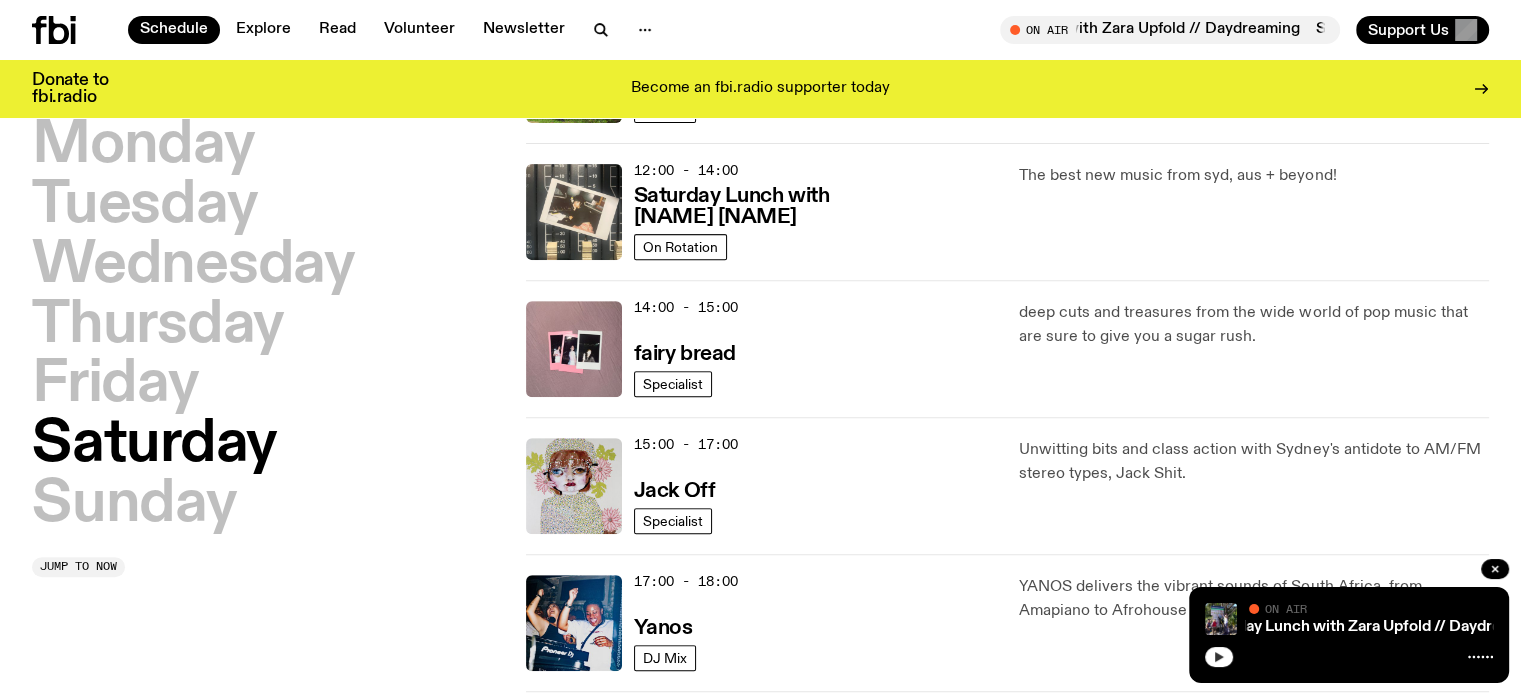 click 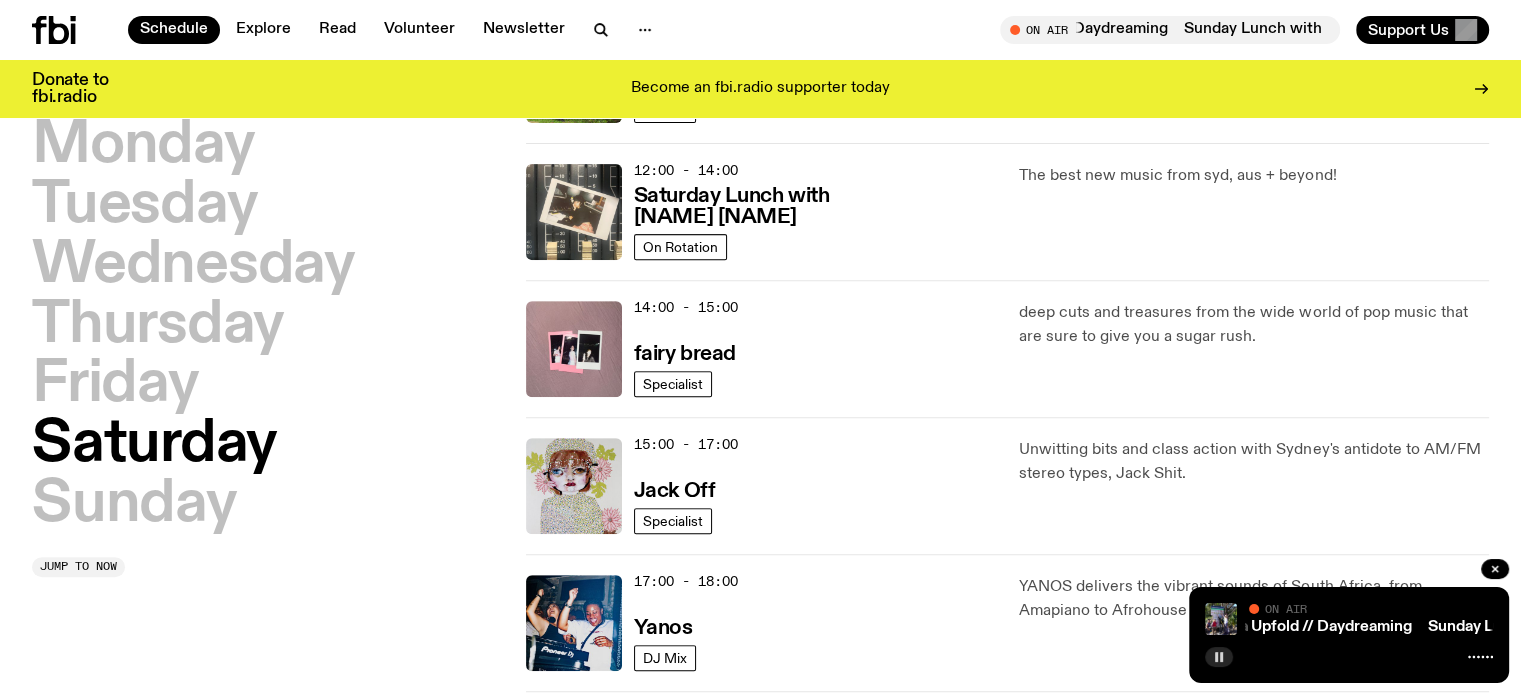 click 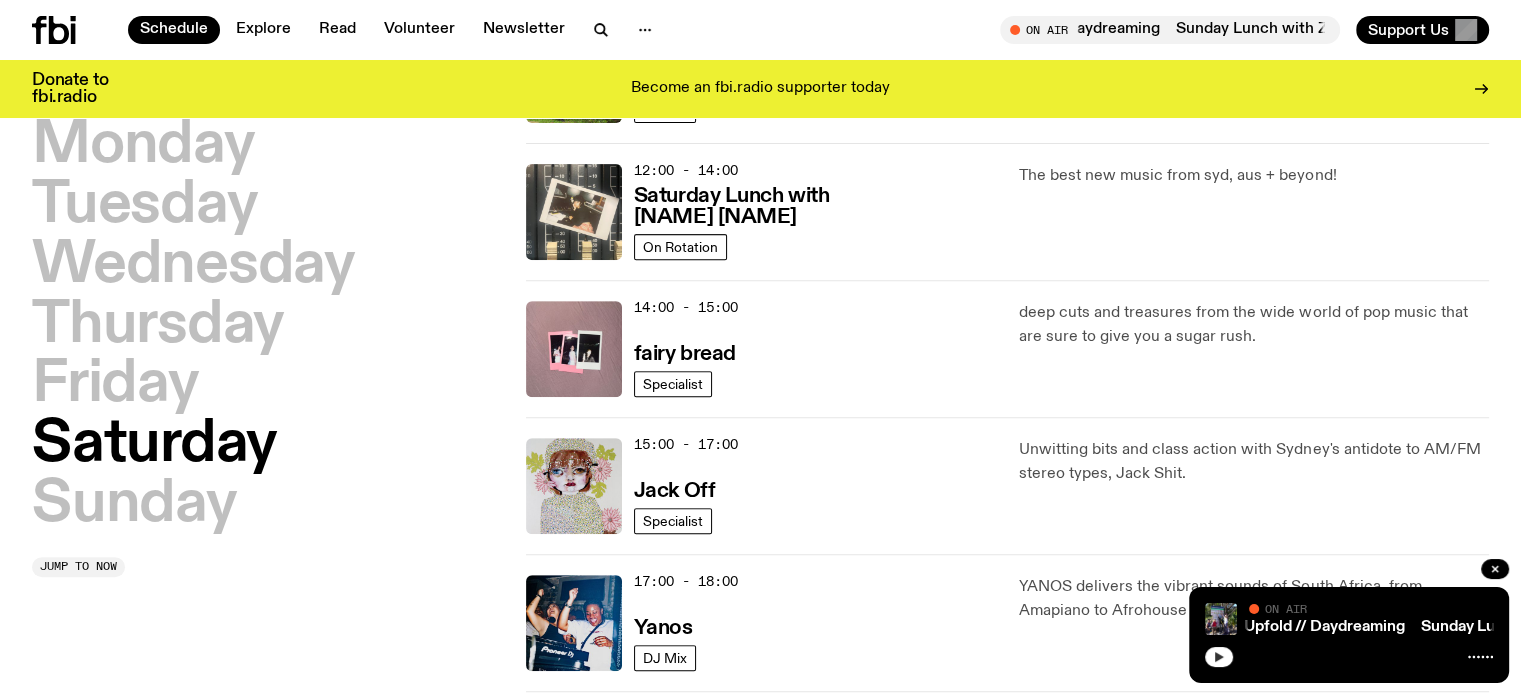 click 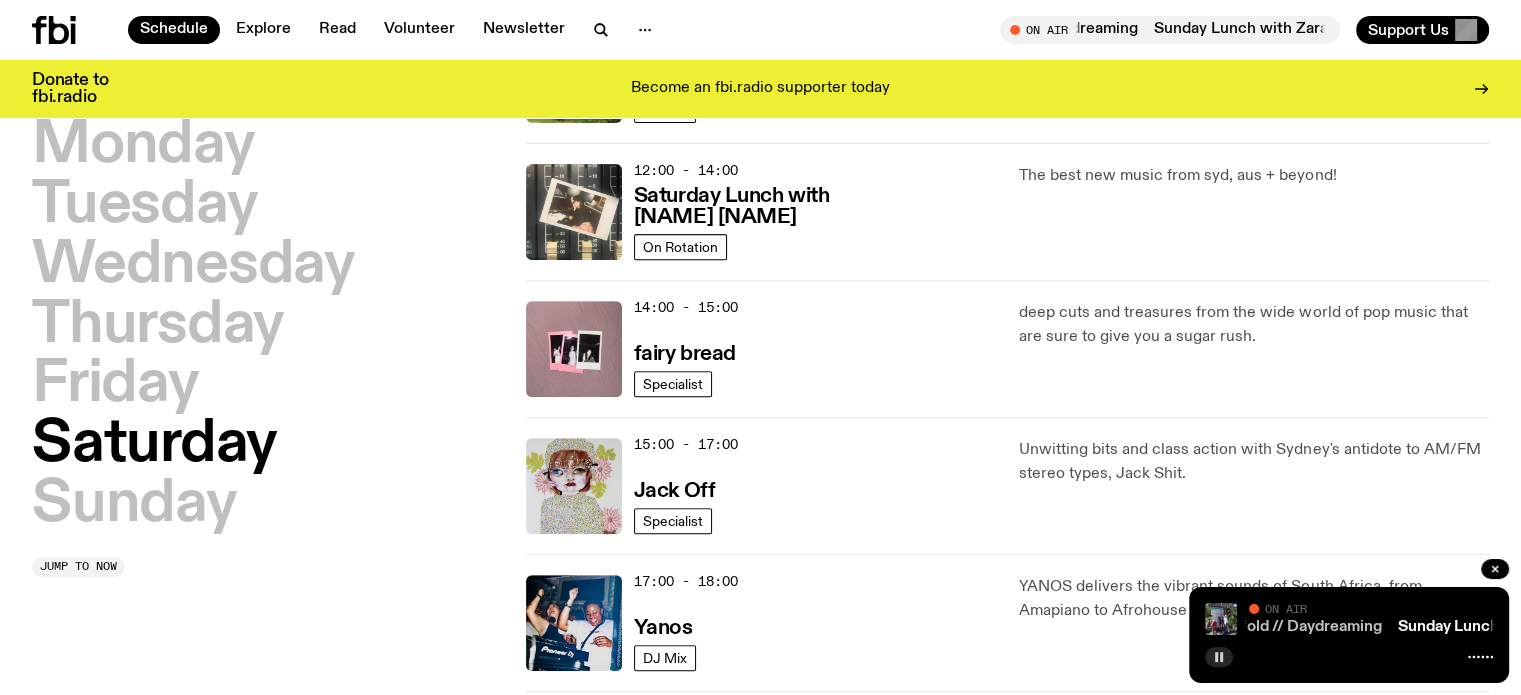 click on "Sunday Lunch with Zara Upfold // Daydreaming" 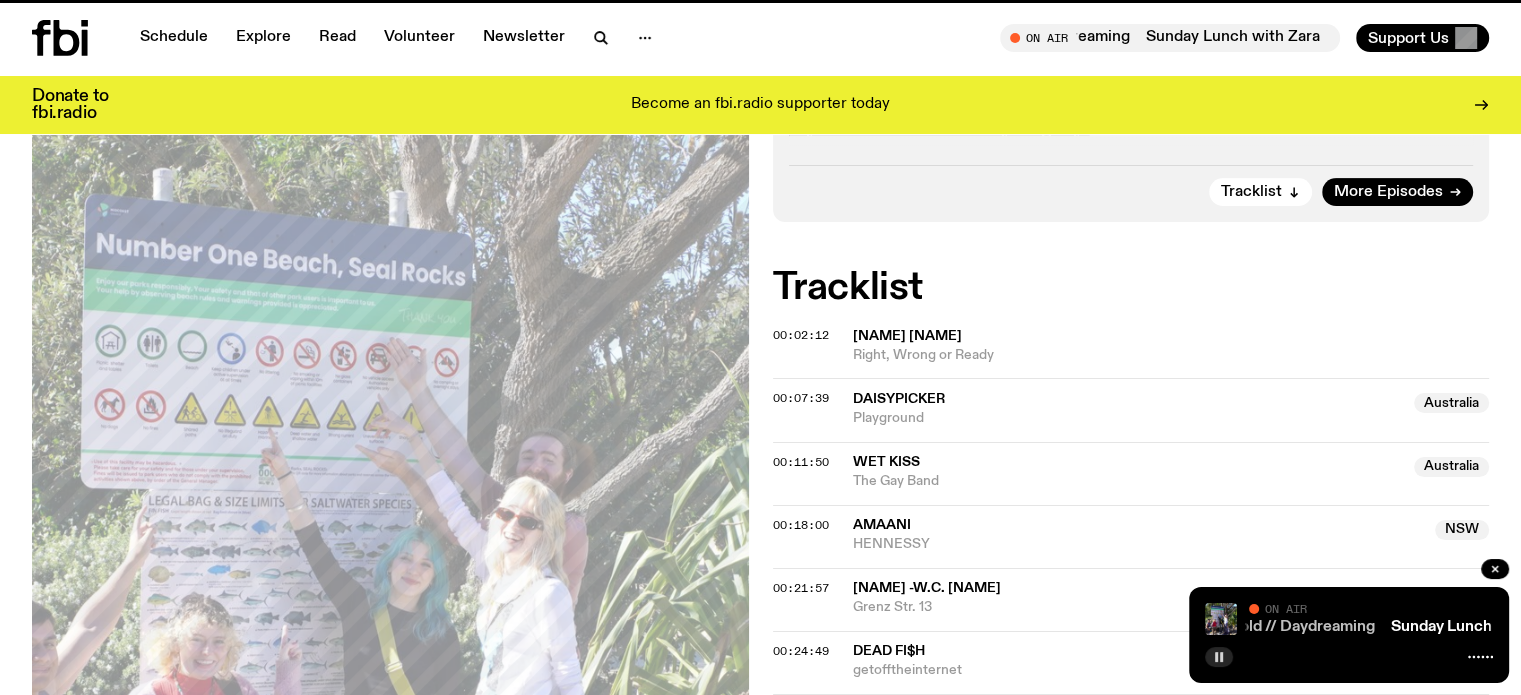 scroll, scrollTop: 0, scrollLeft: 0, axis: both 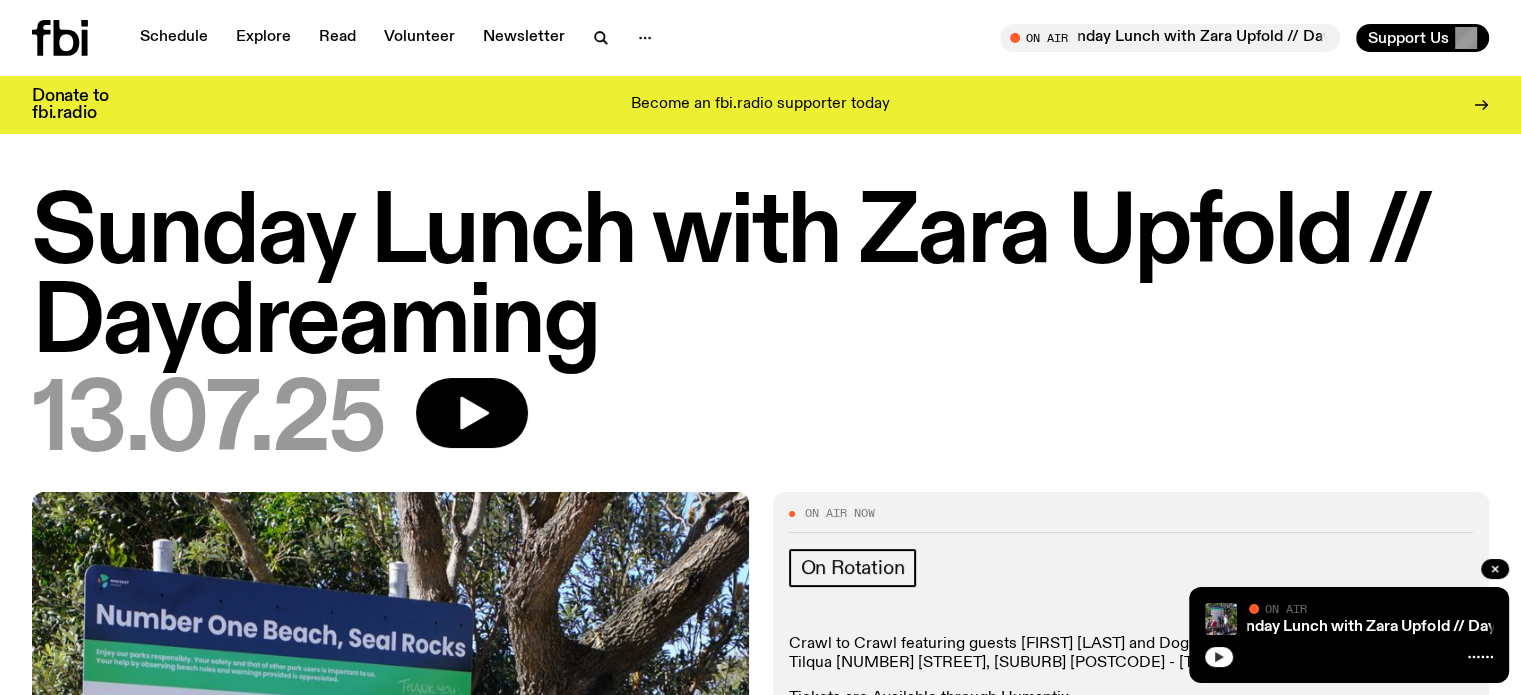 click 